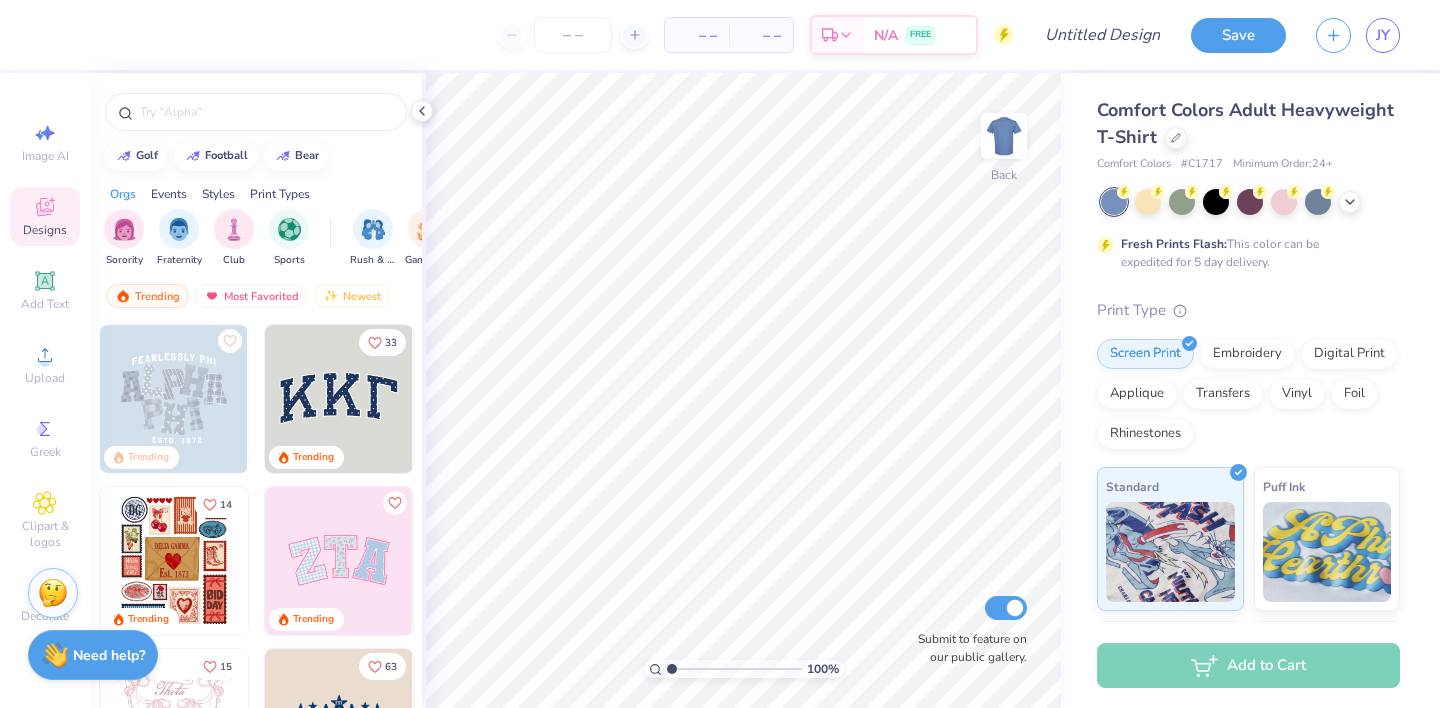scroll, scrollTop: 0, scrollLeft: 0, axis: both 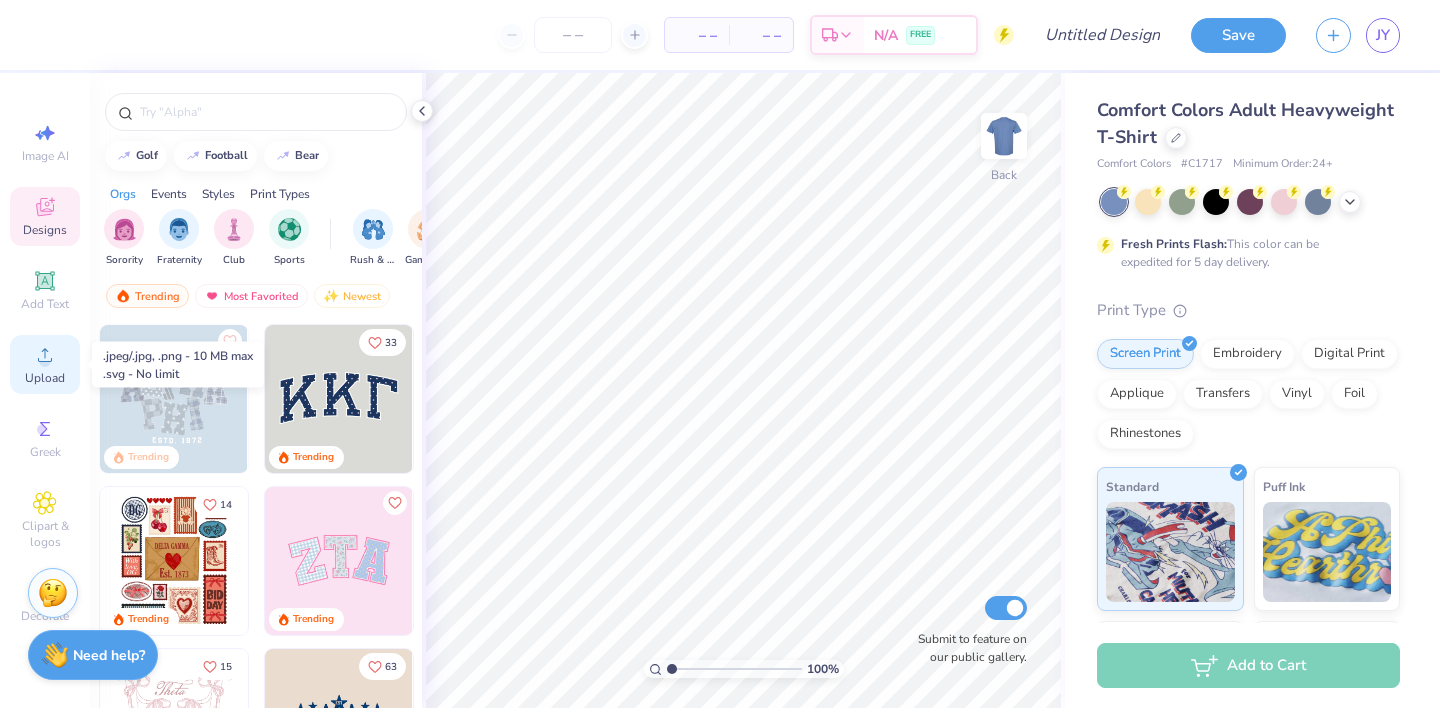 click on "Upload" at bounding box center (45, 378) 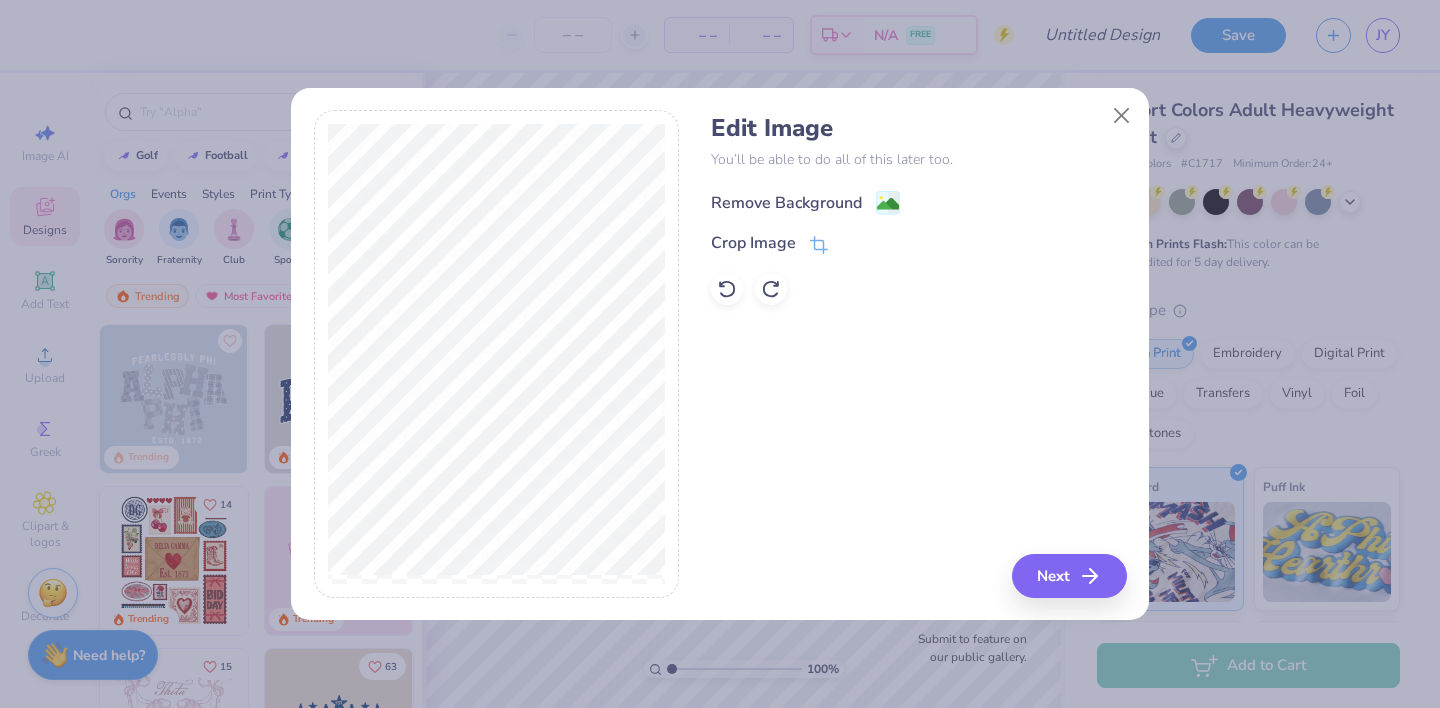 click on "Remove Background" at bounding box center [786, 203] 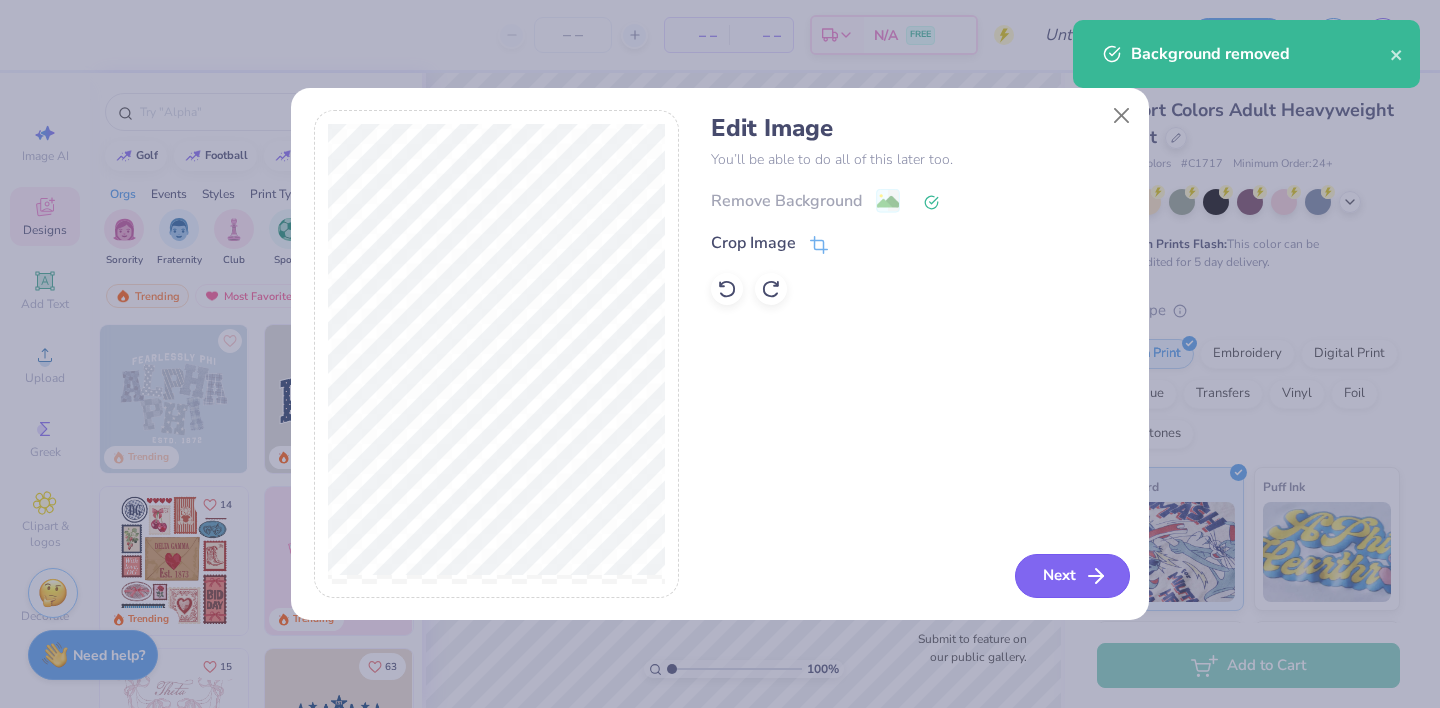 click on "Next" at bounding box center [1072, 576] 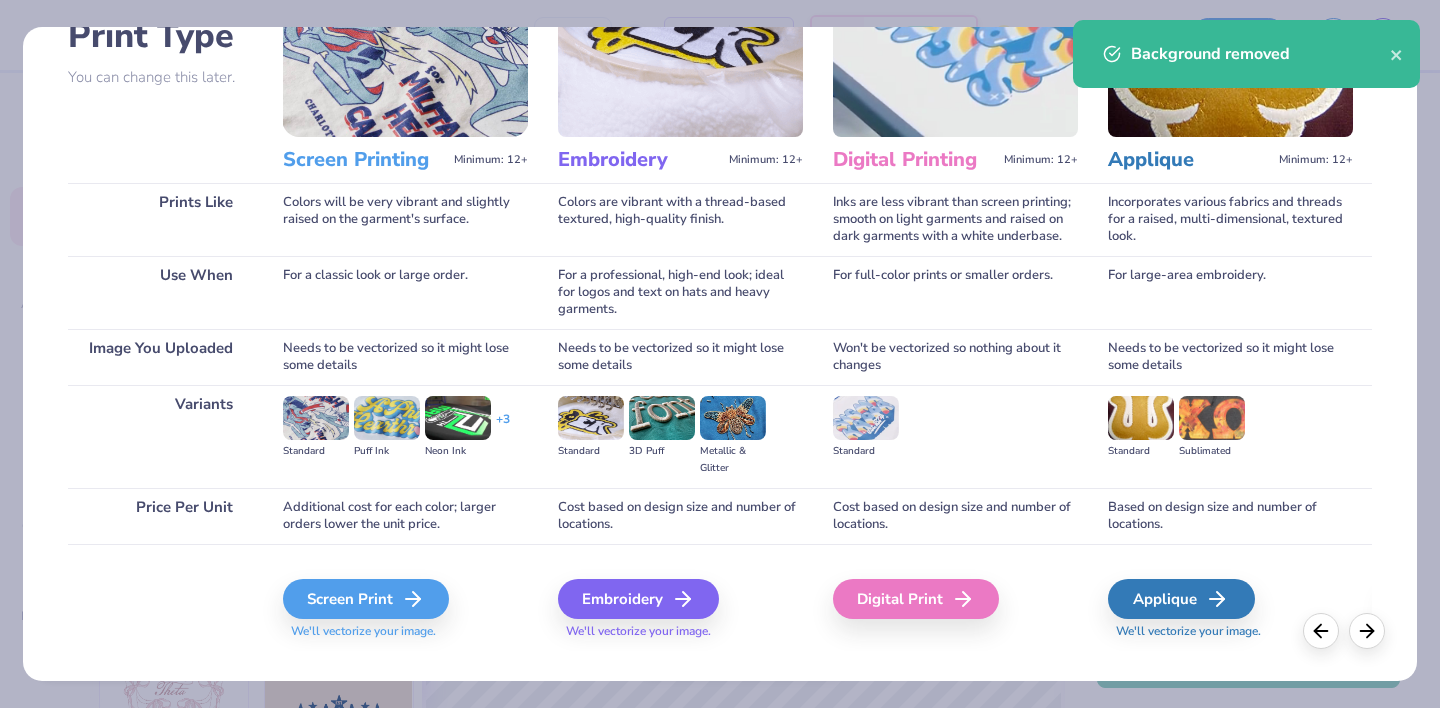 scroll, scrollTop: 163, scrollLeft: 0, axis: vertical 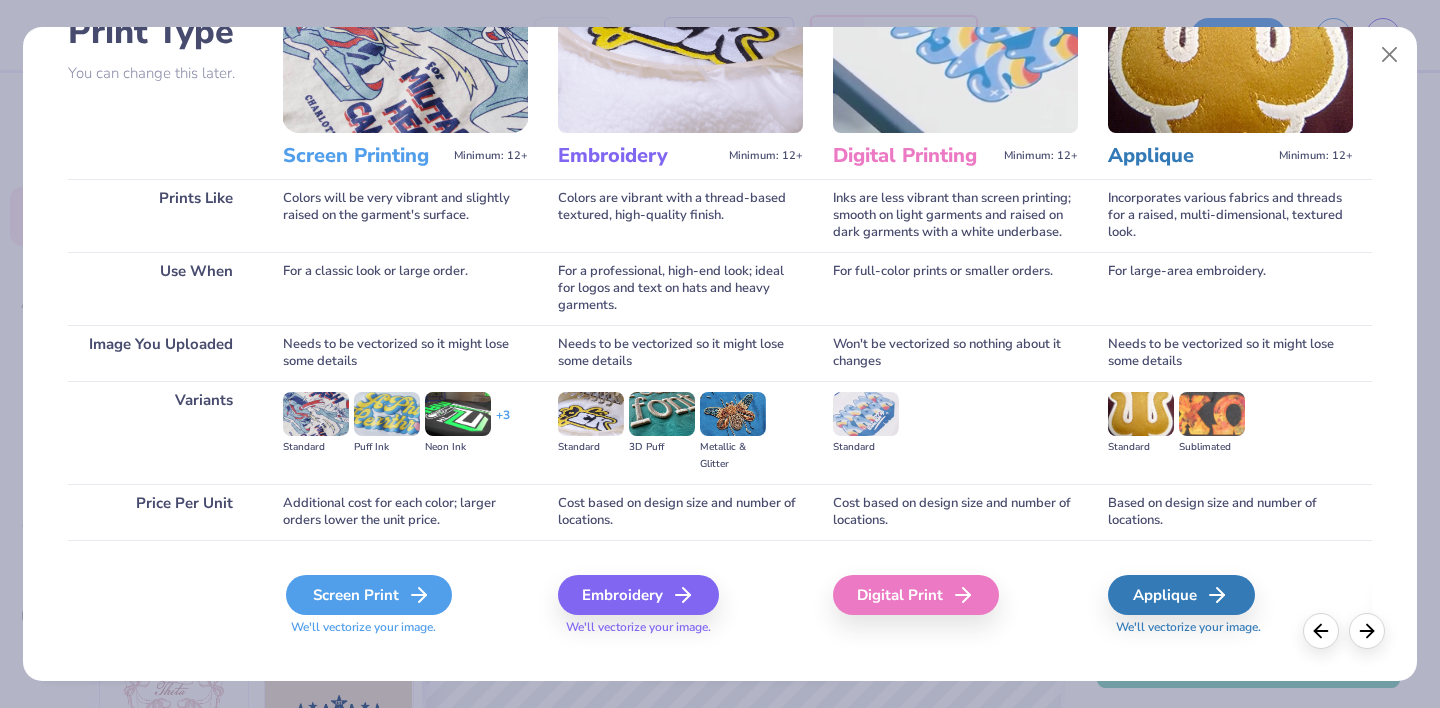 click 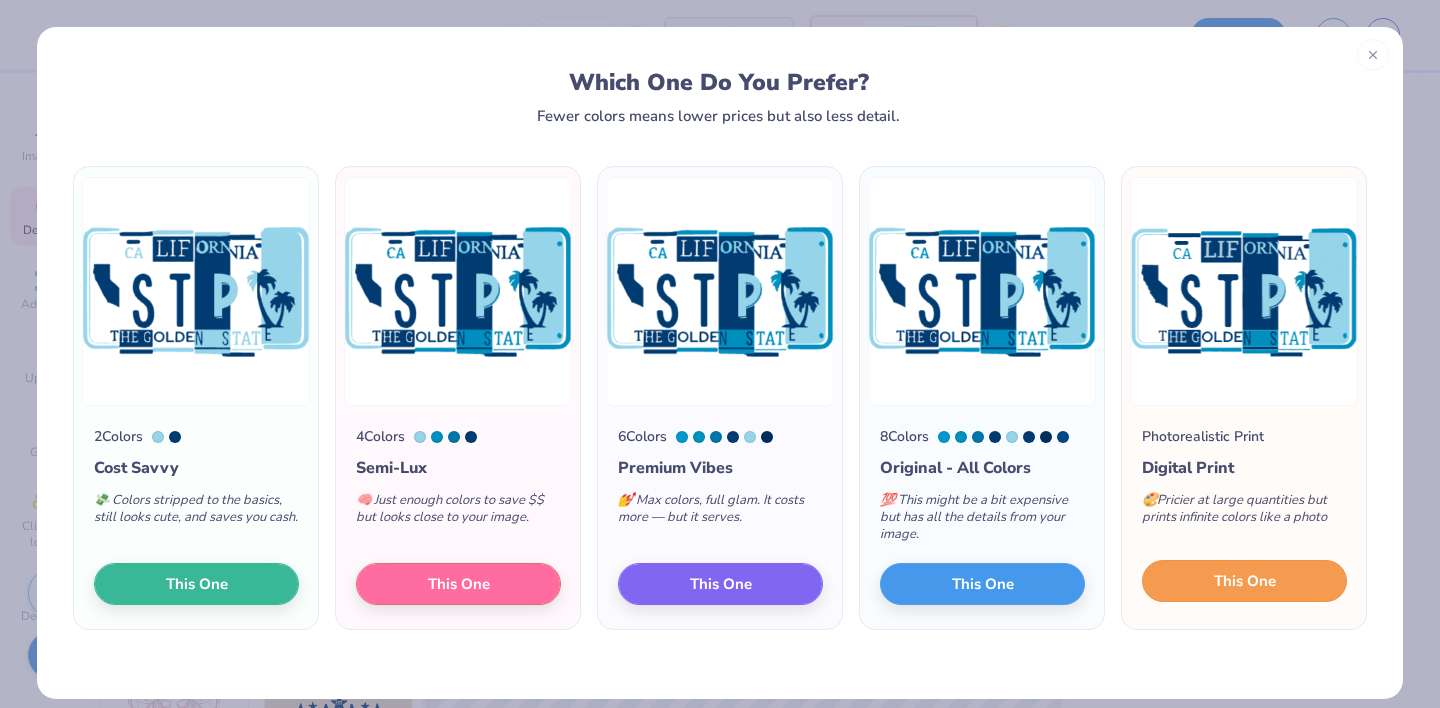 click on "This One" at bounding box center [1244, 581] 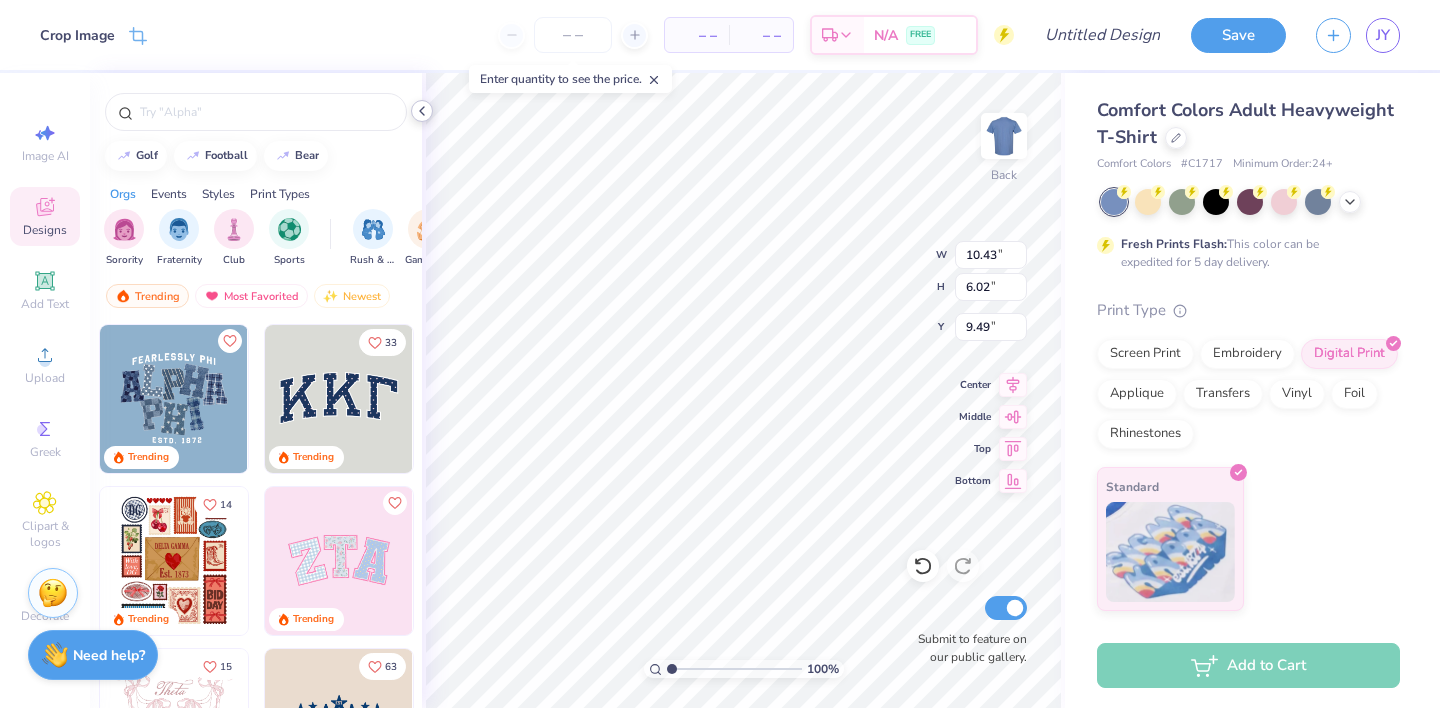 click 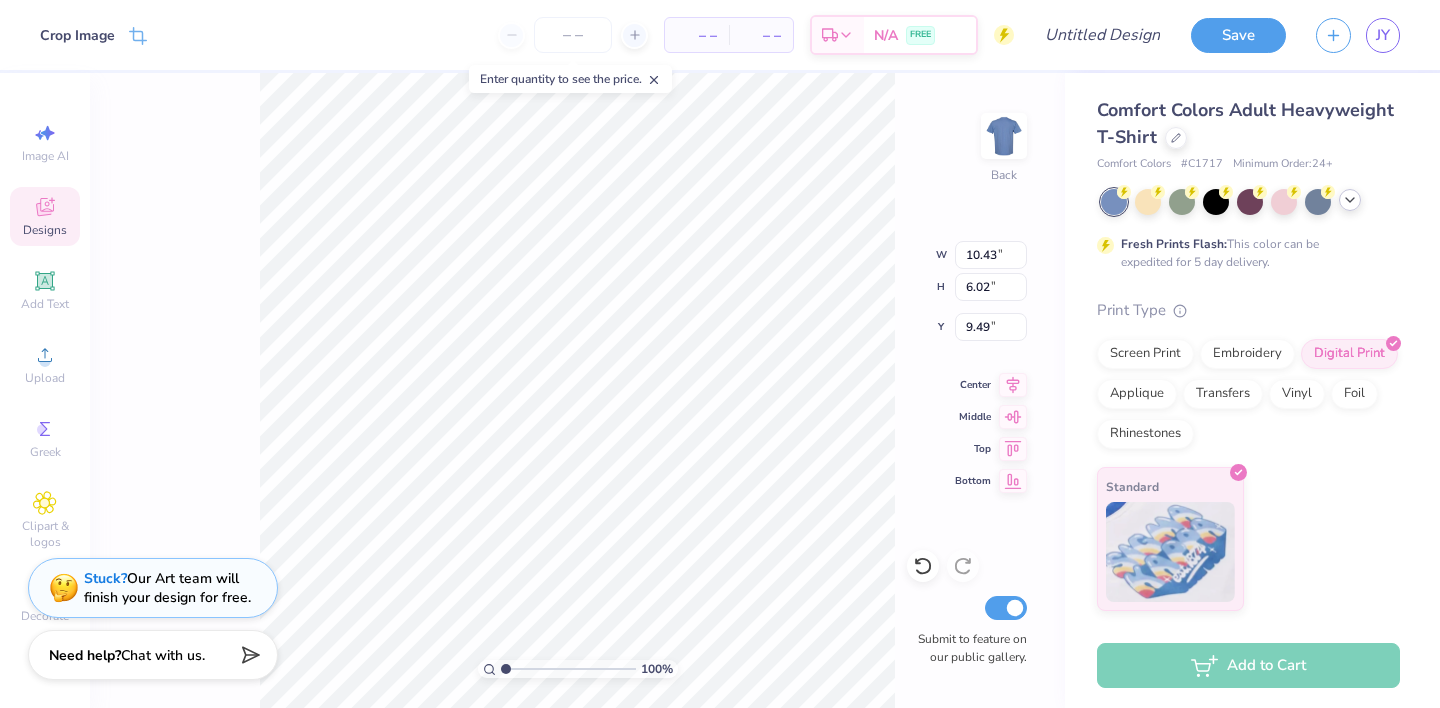 click at bounding box center [1250, 202] 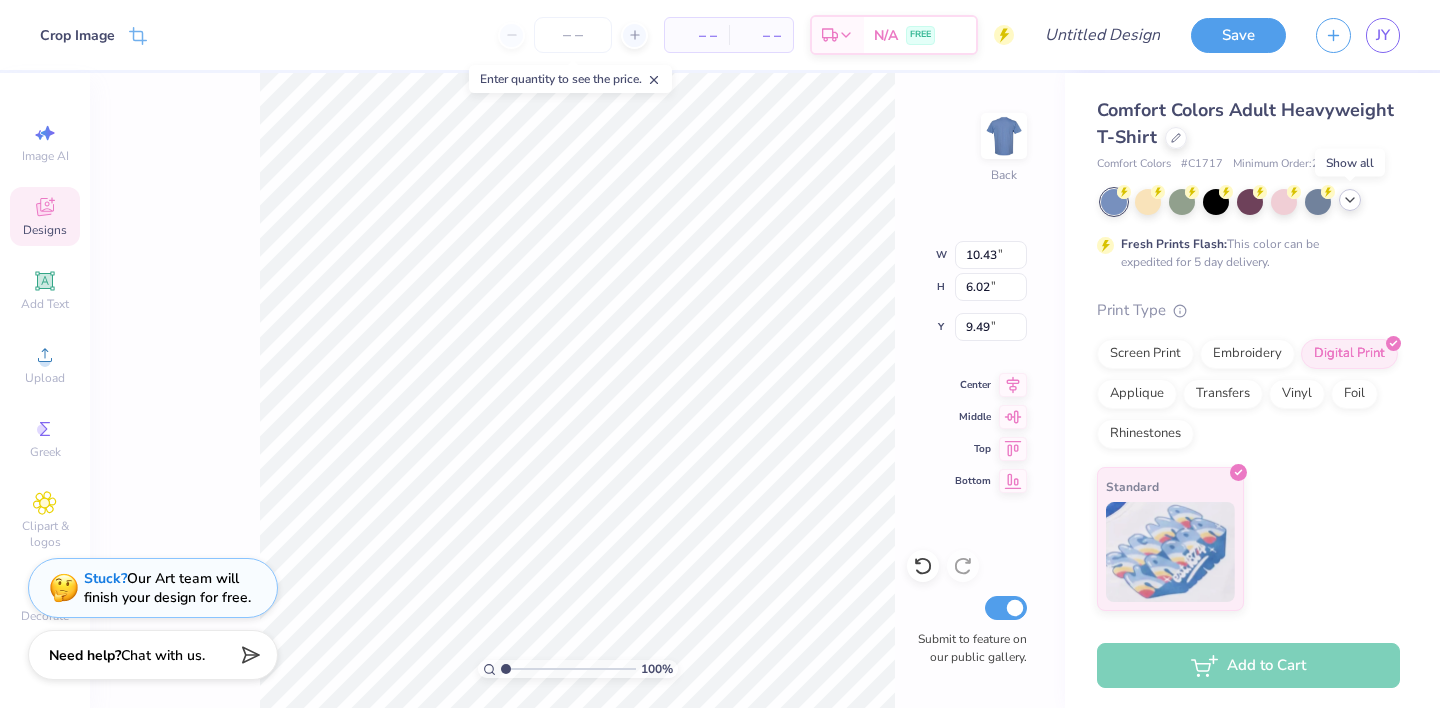 click 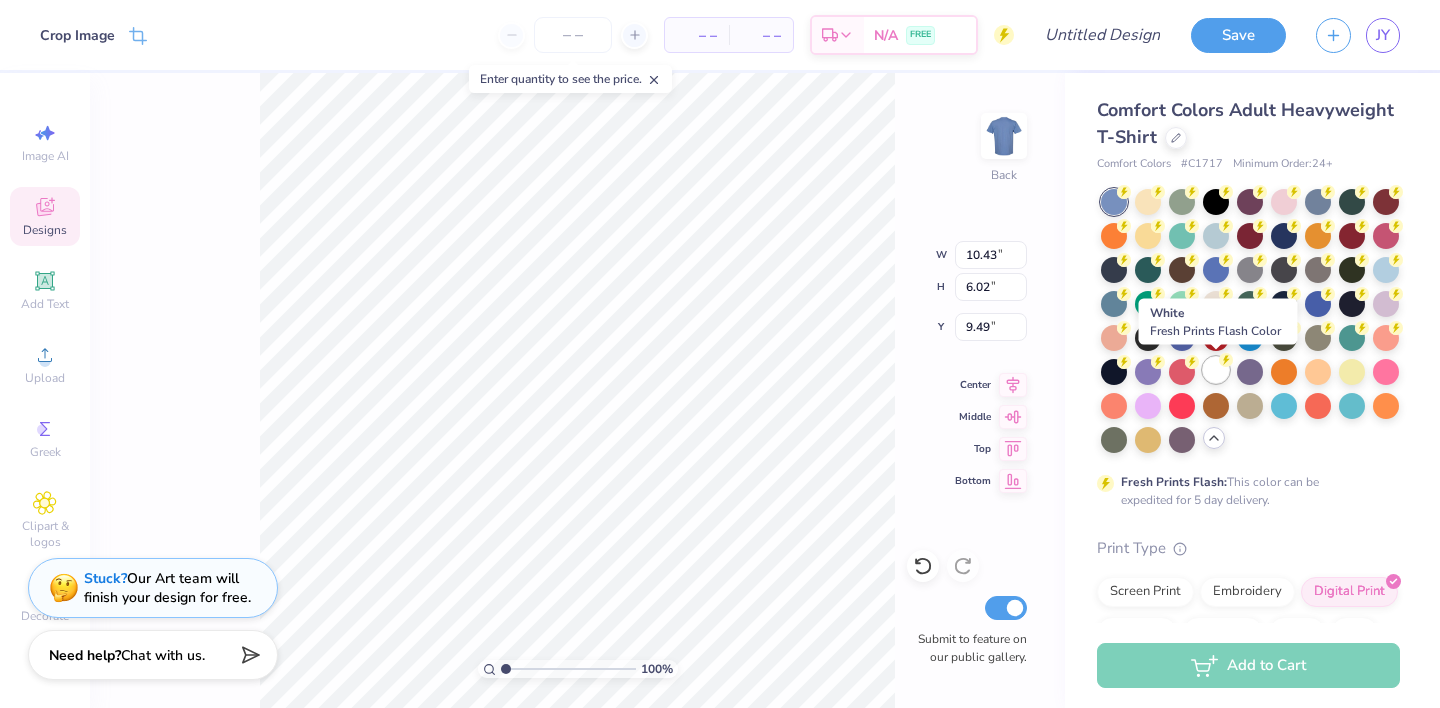 click at bounding box center [1216, 370] 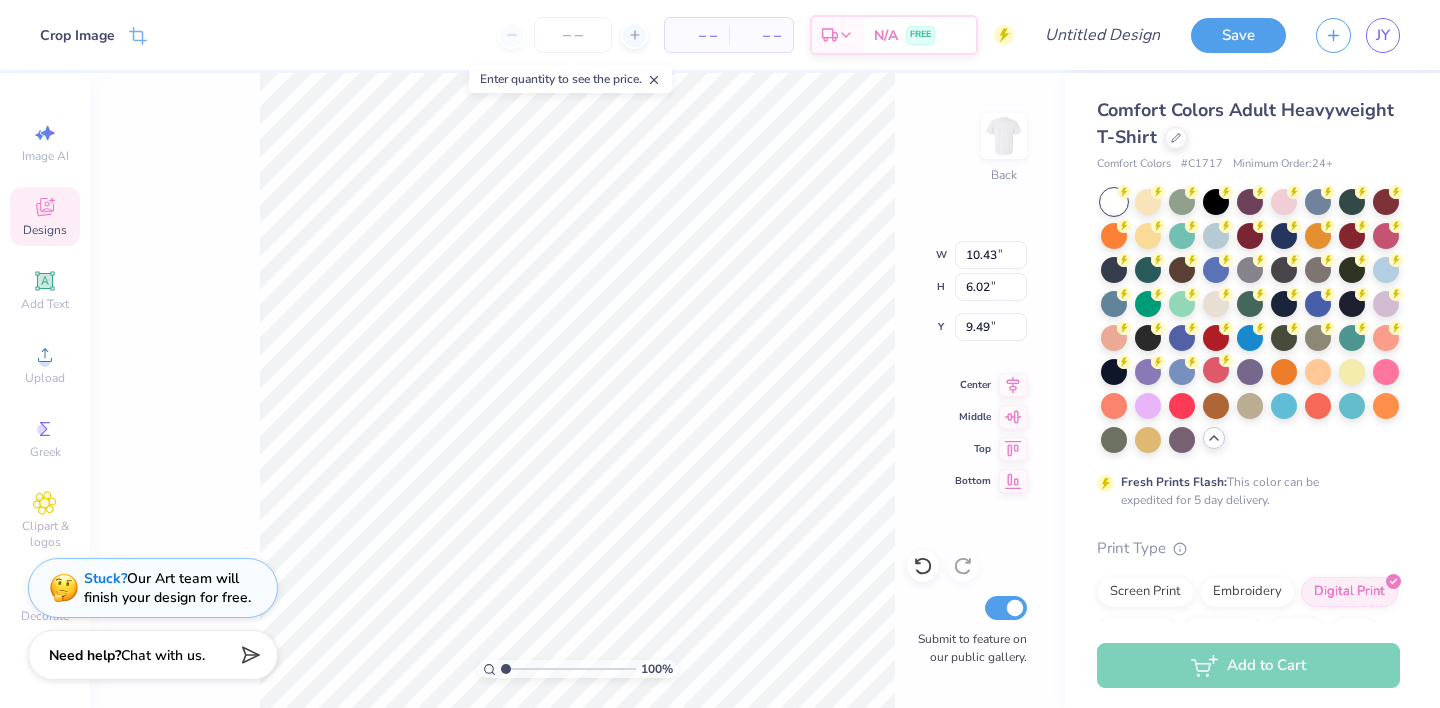 type on "3.00" 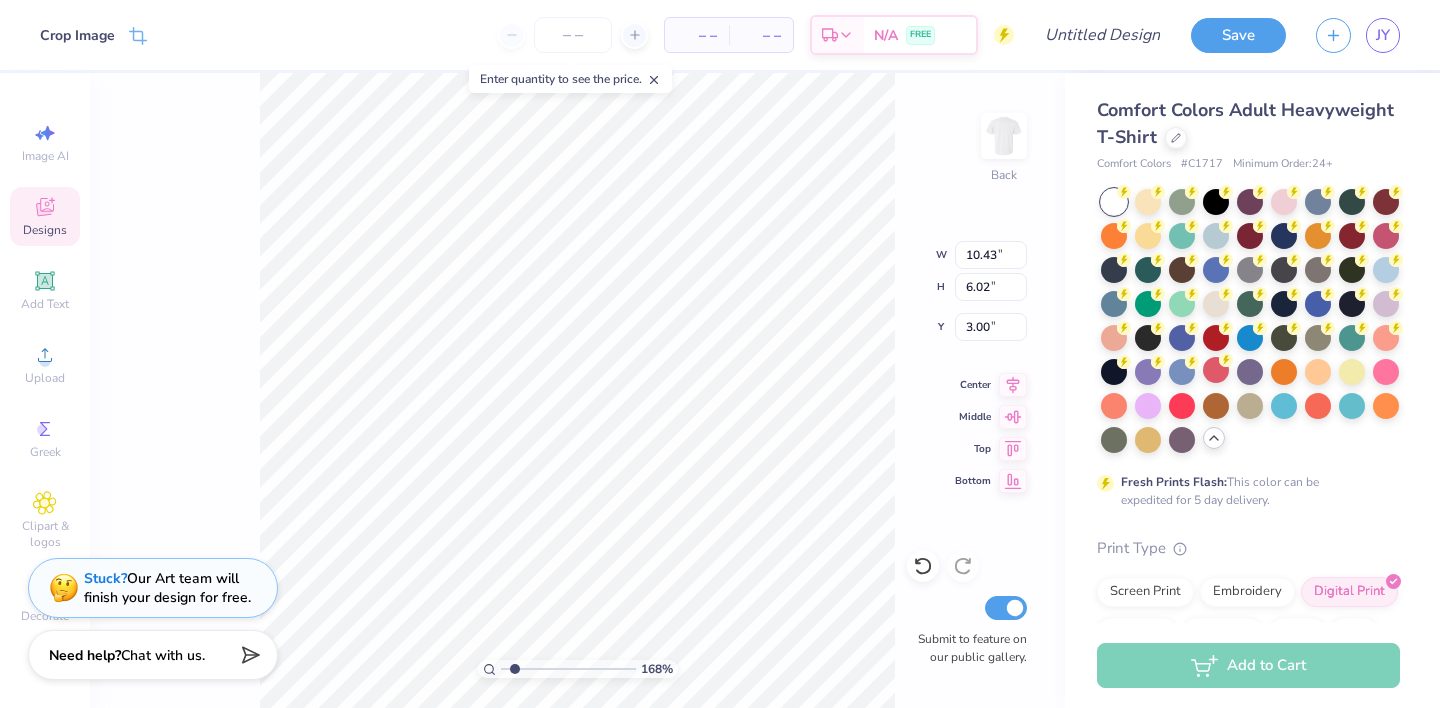 drag, startPoint x: 503, startPoint y: 665, endPoint x: 514, endPoint y: 666, distance: 11.045361 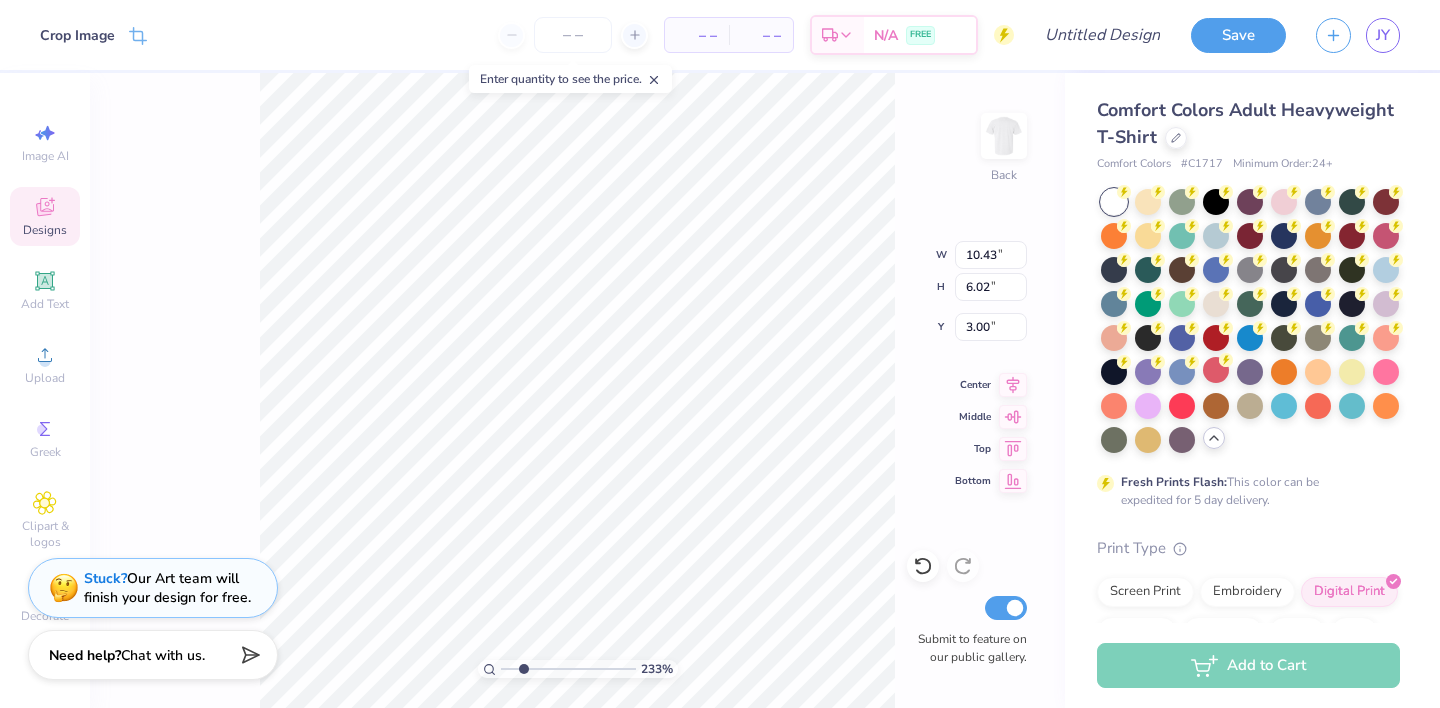 drag, startPoint x: 513, startPoint y: 665, endPoint x: 523, endPoint y: 667, distance: 10.198039 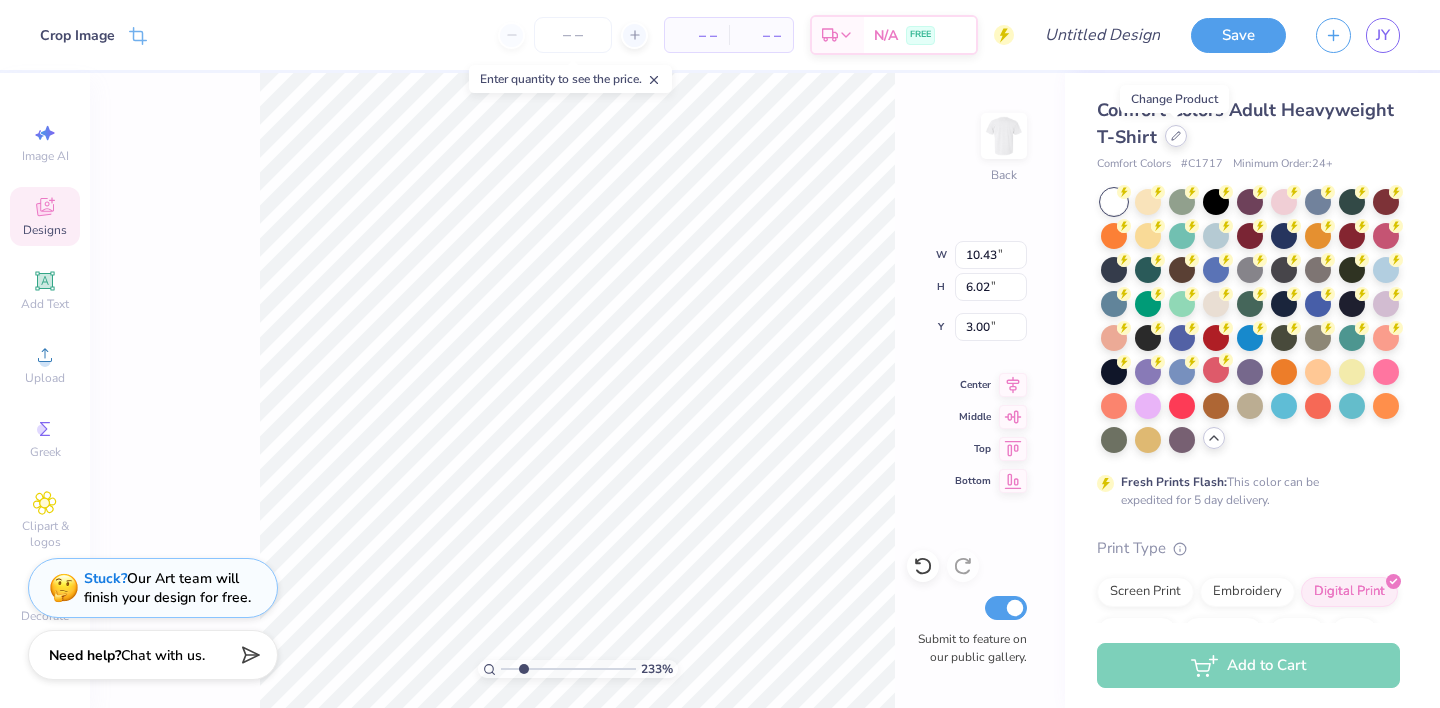click 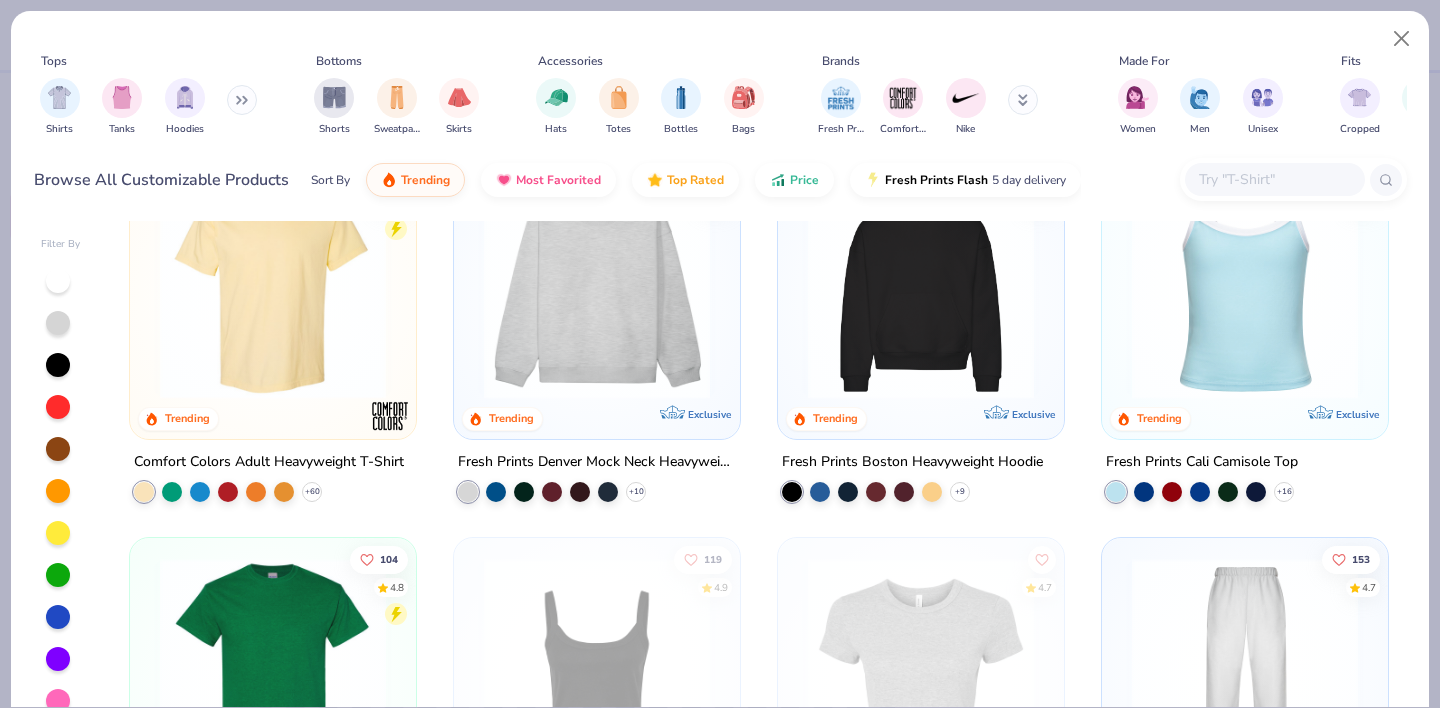 scroll, scrollTop: 107, scrollLeft: 0, axis: vertical 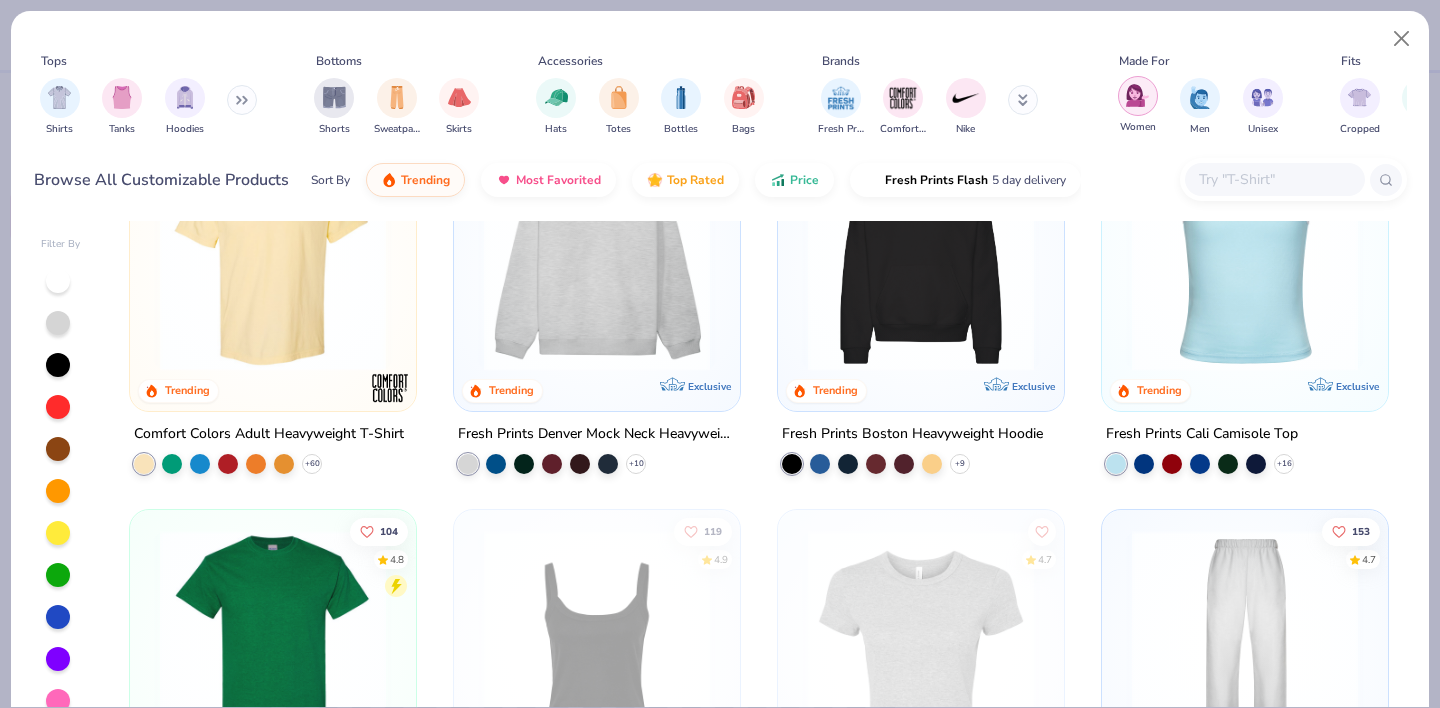 click at bounding box center [1138, 96] 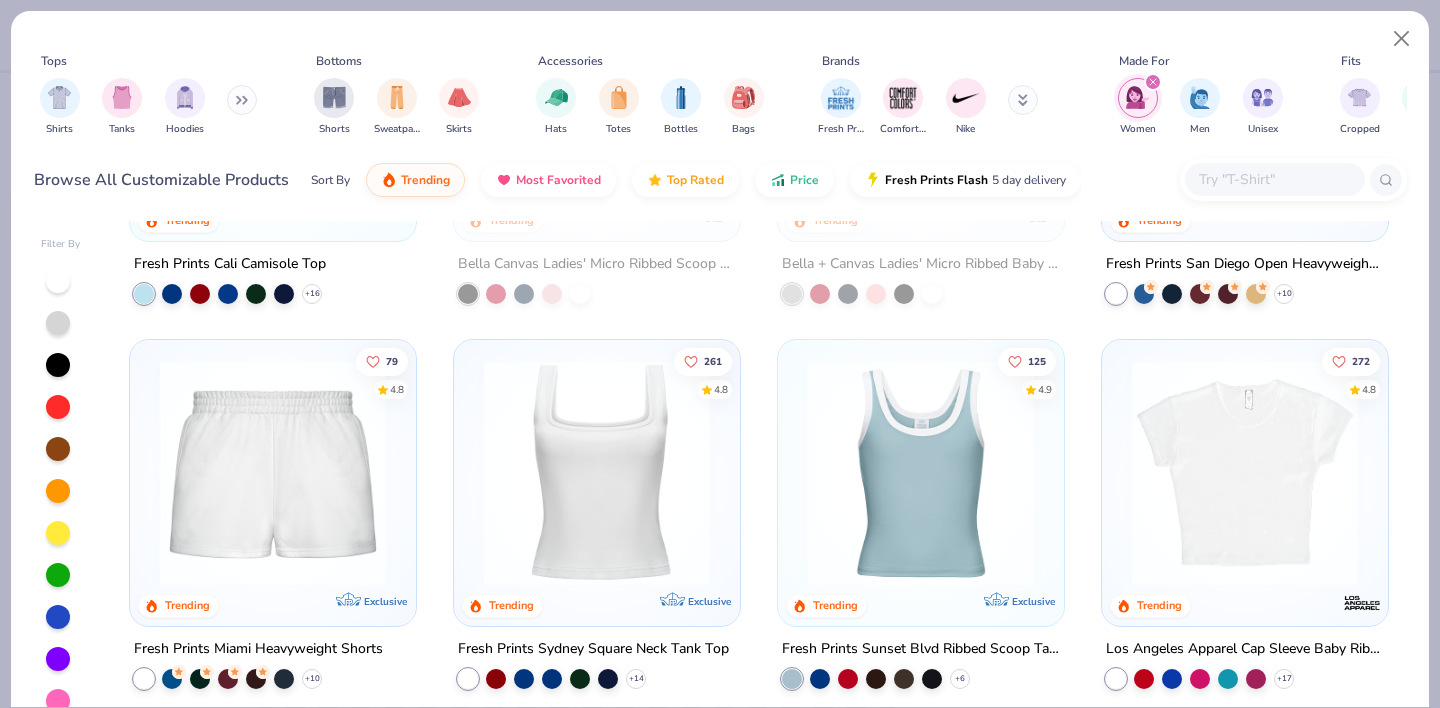 scroll, scrollTop: 282, scrollLeft: 0, axis: vertical 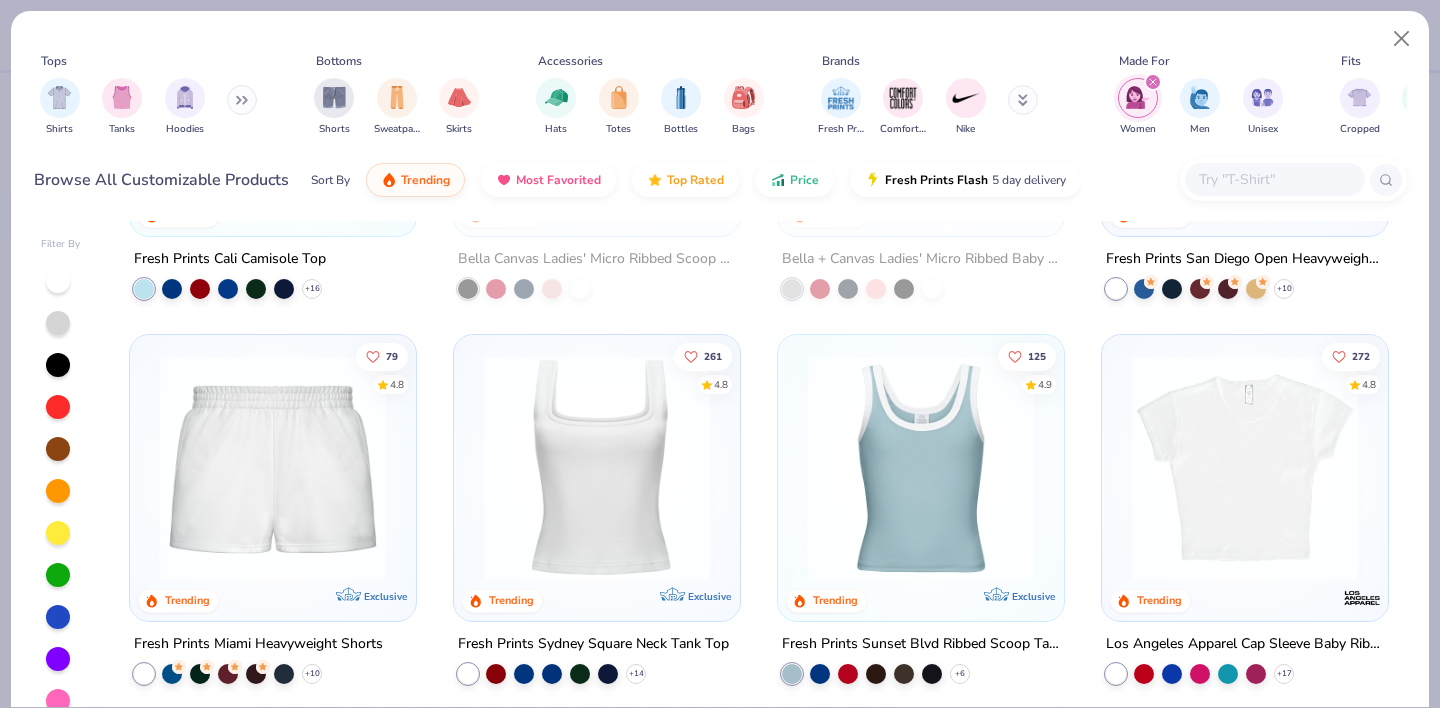 click at bounding box center (1245, 468) 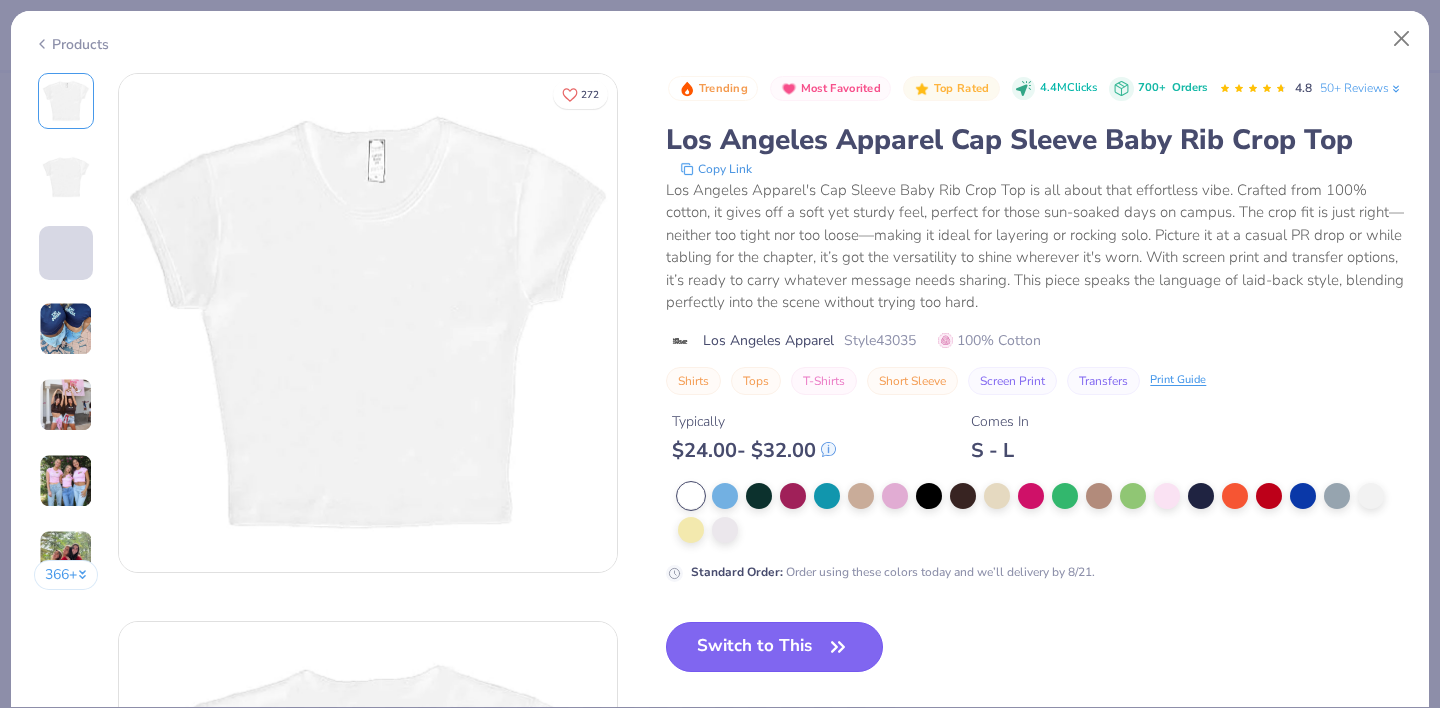 click 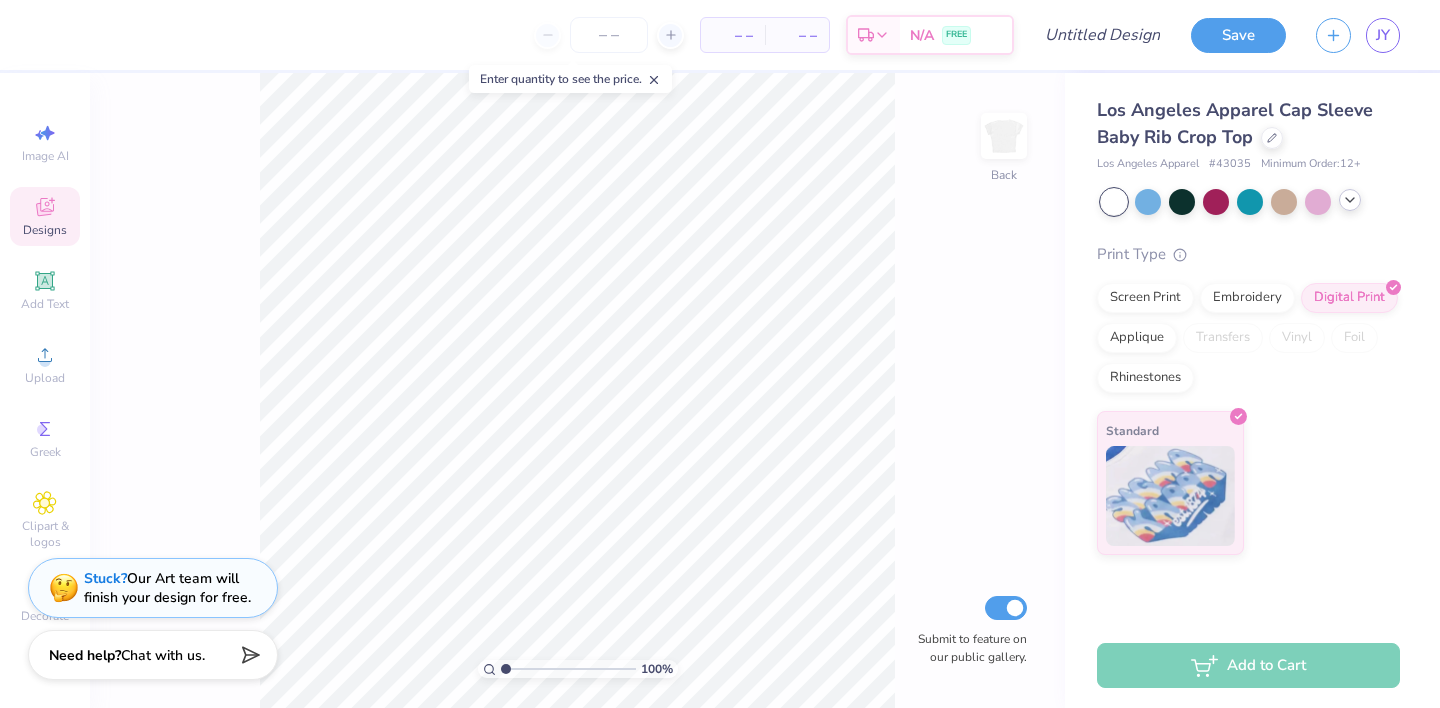 drag, startPoint x: 523, startPoint y: 664, endPoint x: 492, endPoint y: 666, distance: 31.06445 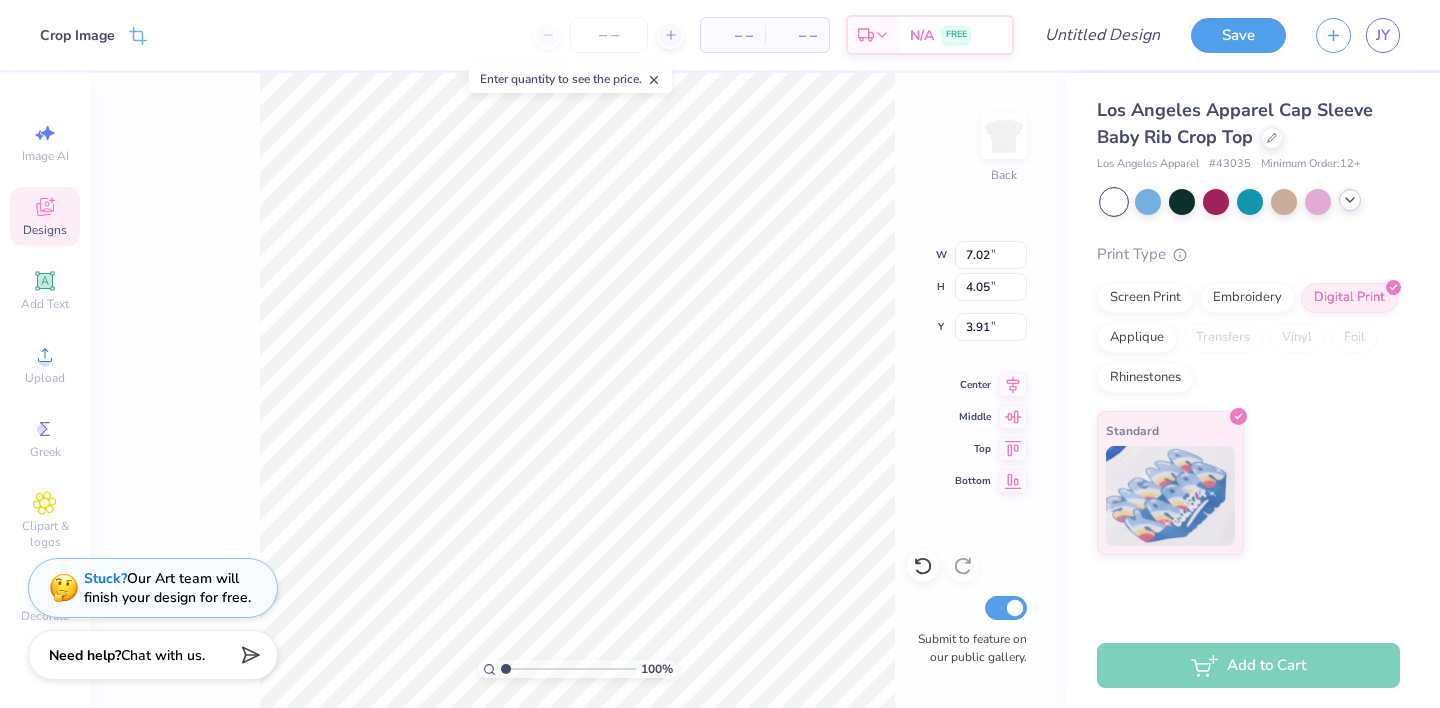 type on "3.00" 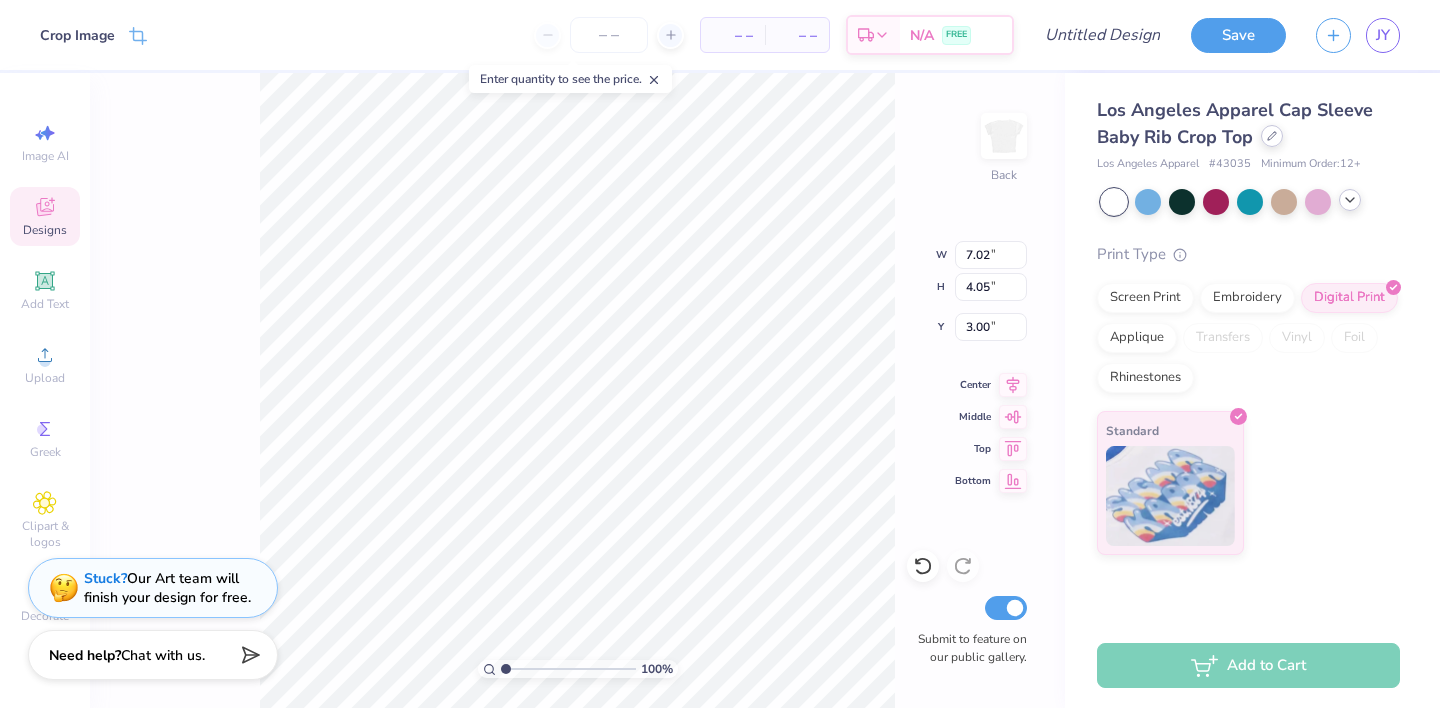 click at bounding box center [1272, 136] 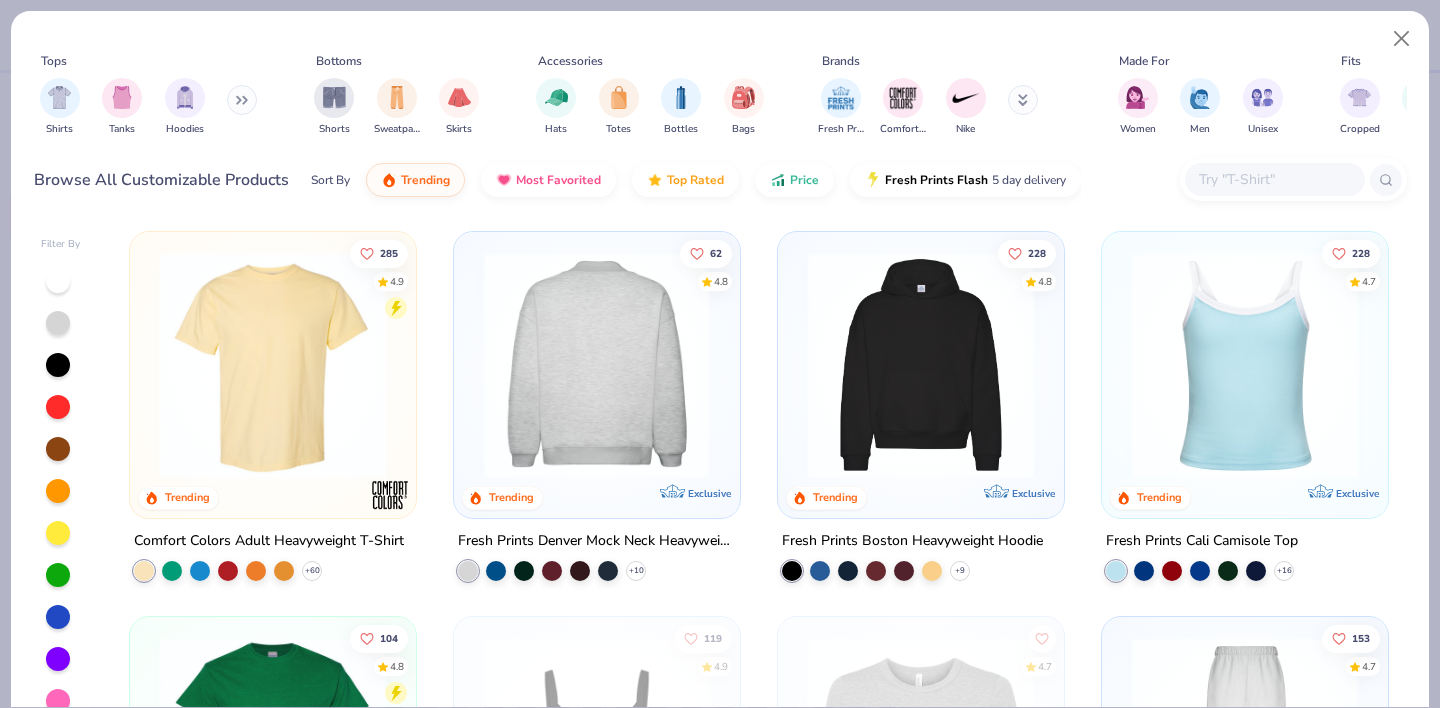 click at bounding box center [273, 365] 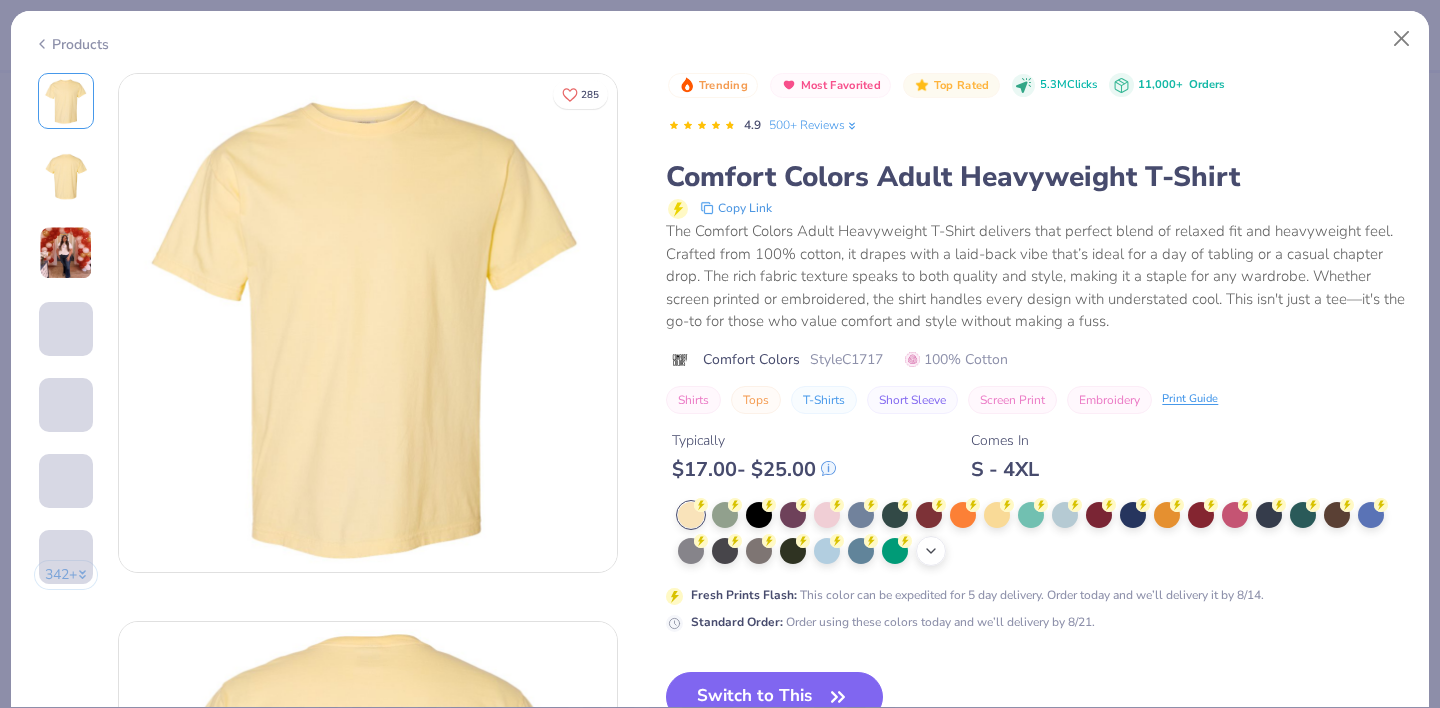 click on "+ 38" at bounding box center (931, 551) 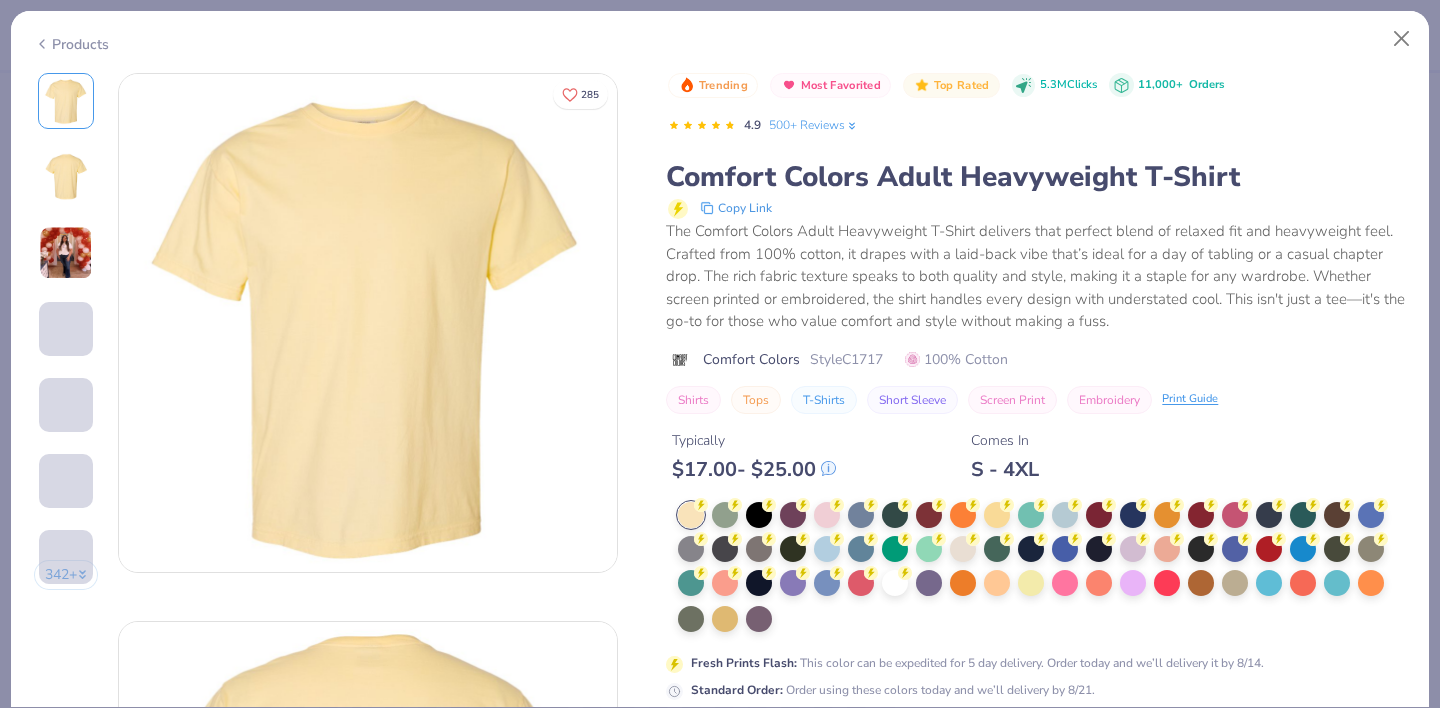click at bounding box center [1042, 568] 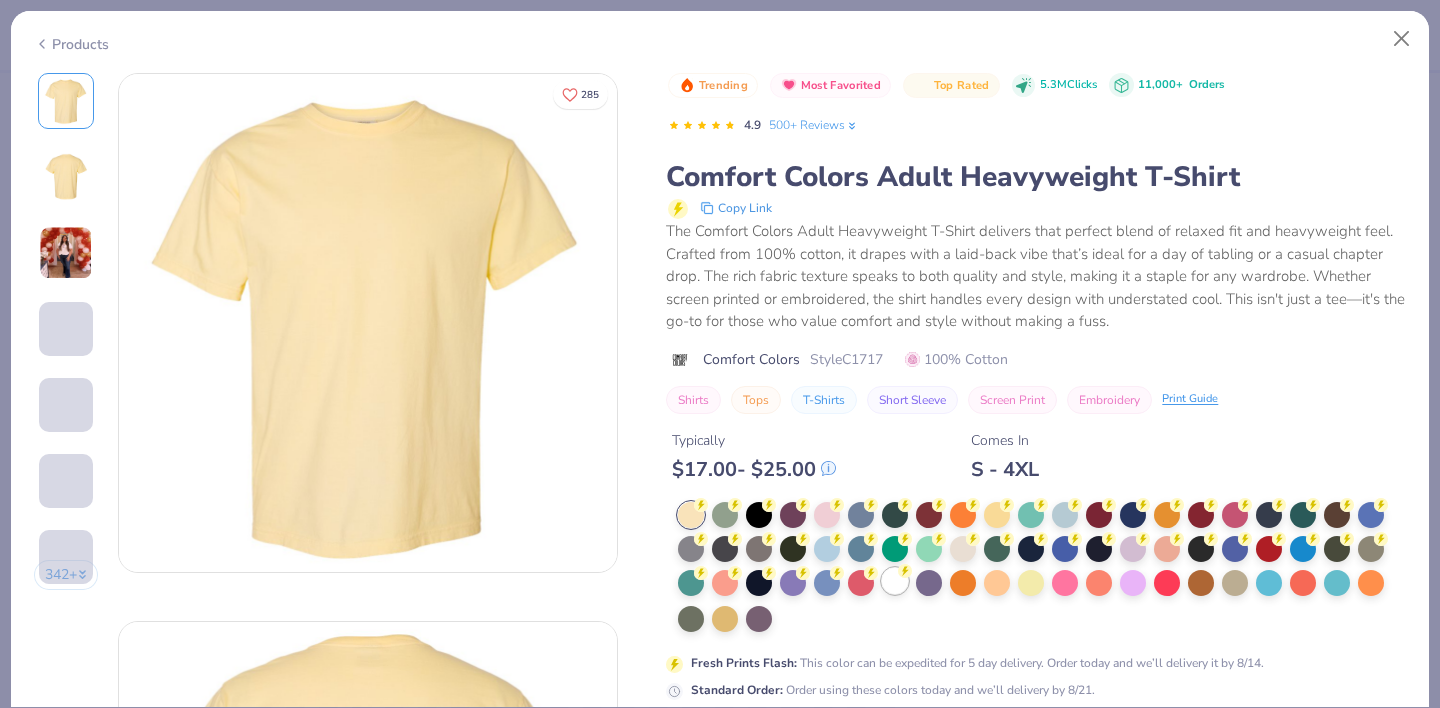 click at bounding box center (895, 581) 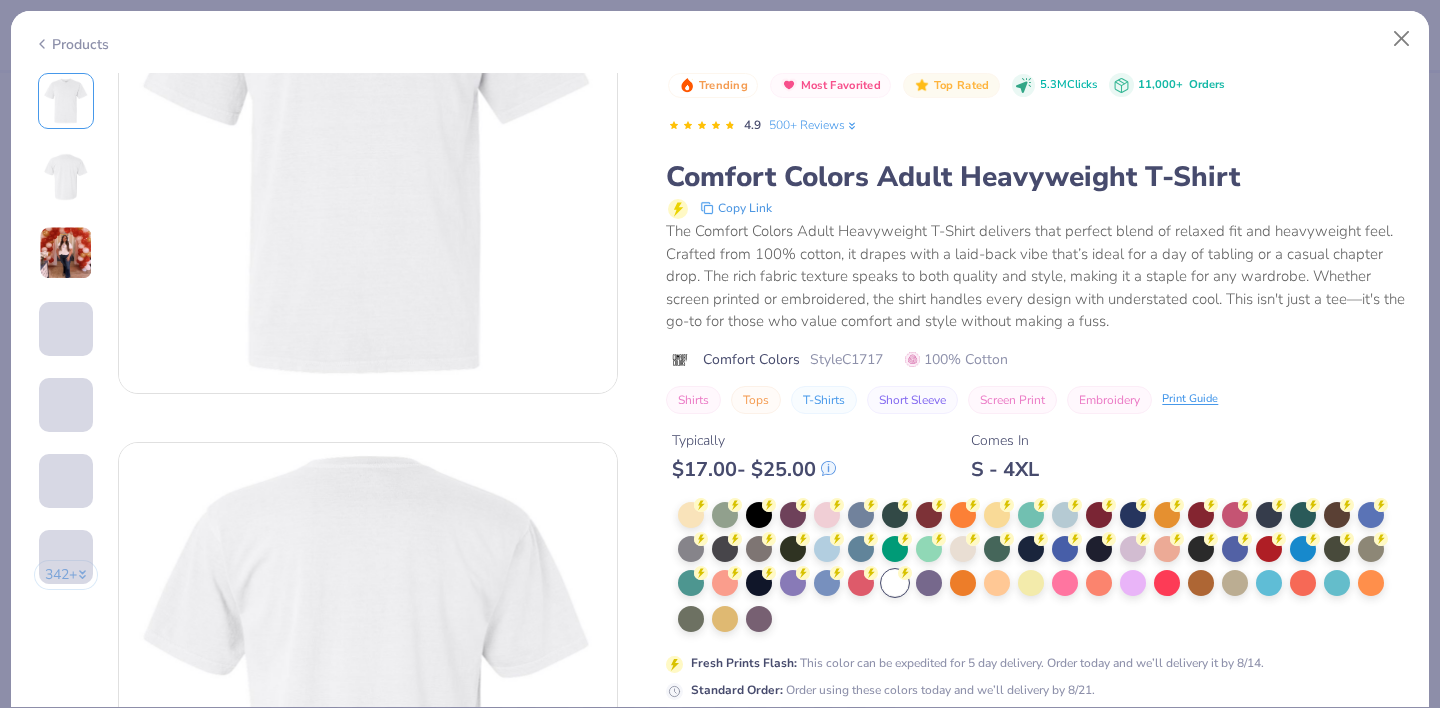 scroll, scrollTop: 0, scrollLeft: 0, axis: both 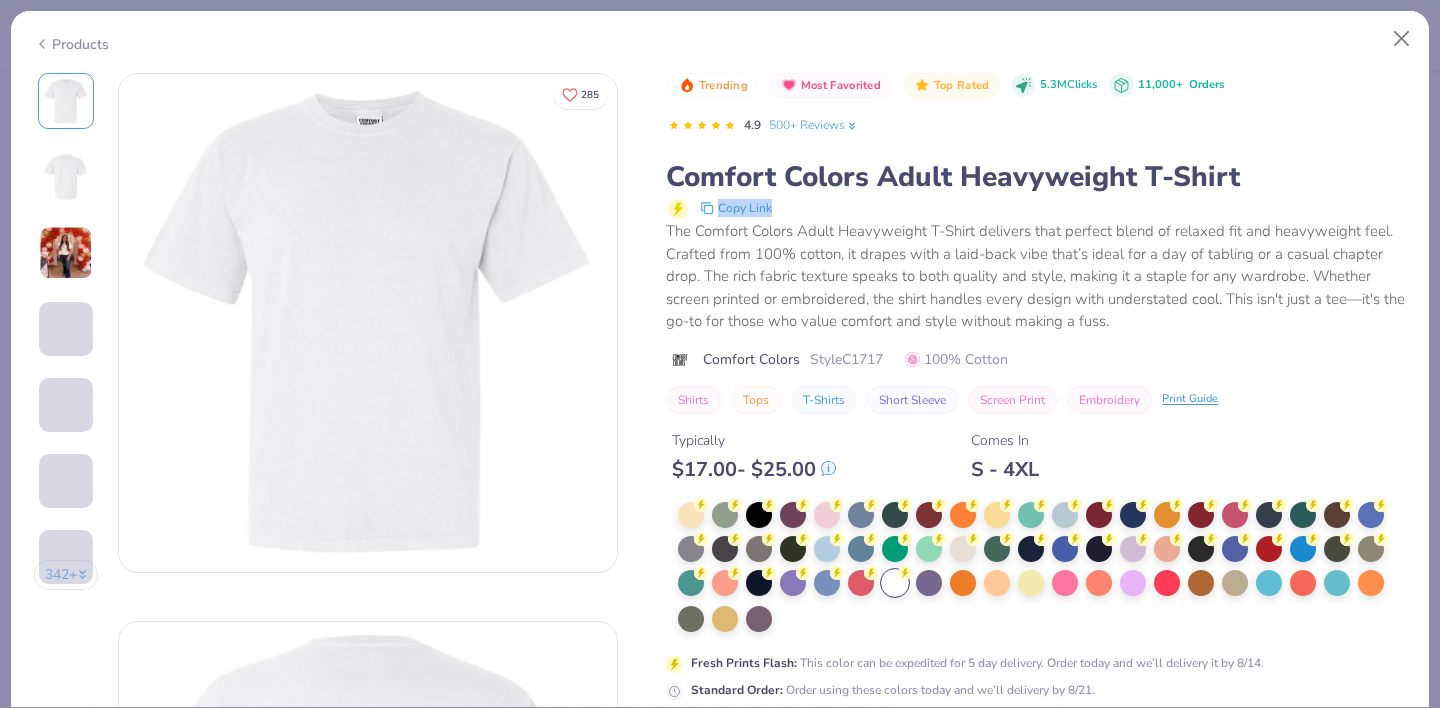 click on "Copy Link" at bounding box center (1037, 208) 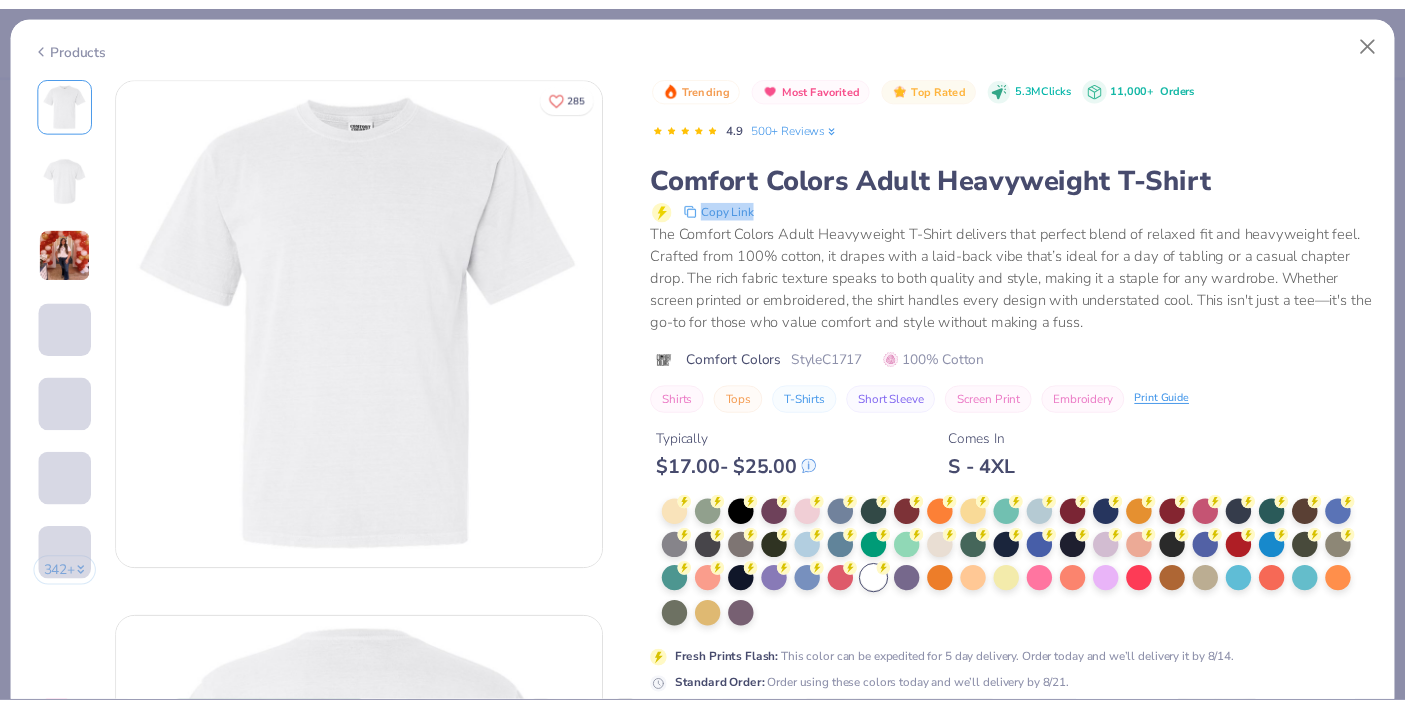 scroll, scrollTop: 155, scrollLeft: 0, axis: vertical 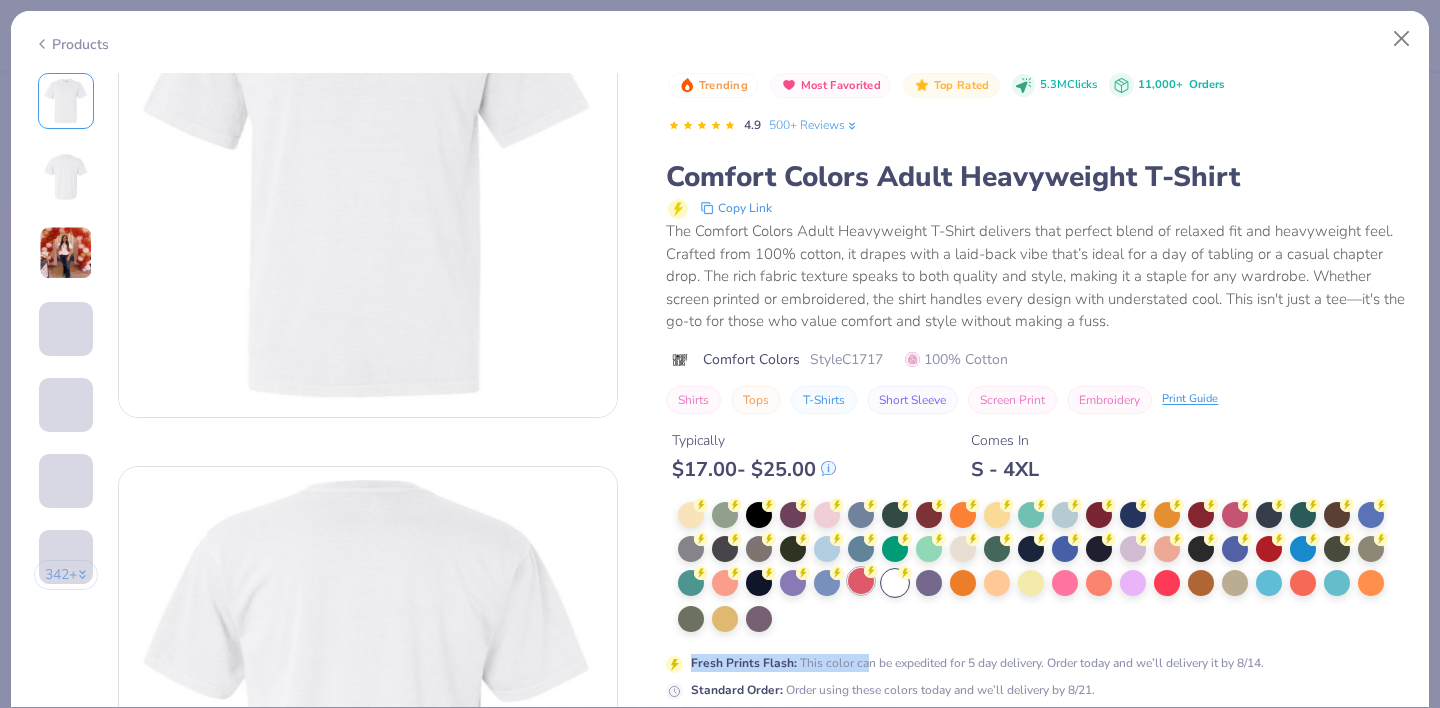 drag, startPoint x: 863, startPoint y: 662, endPoint x: 874, endPoint y: 566, distance: 96.62815 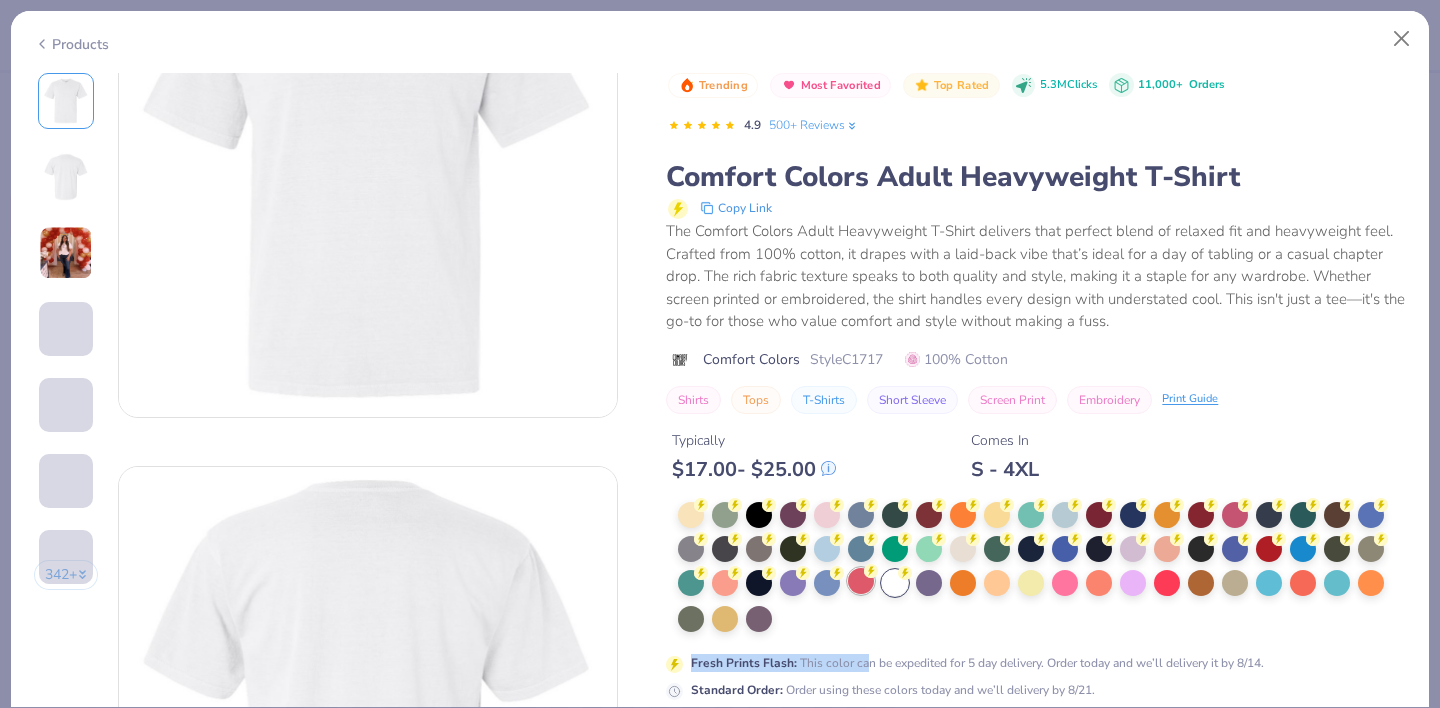 click on "Fresh Prints Flash :   This color can be expedited for 5 day delivery. Order today and we’ll delivery it by 8/14. Standard Order :   Order using these colors today and we’ll delivery by 8/21." at bounding box center (1036, 601) 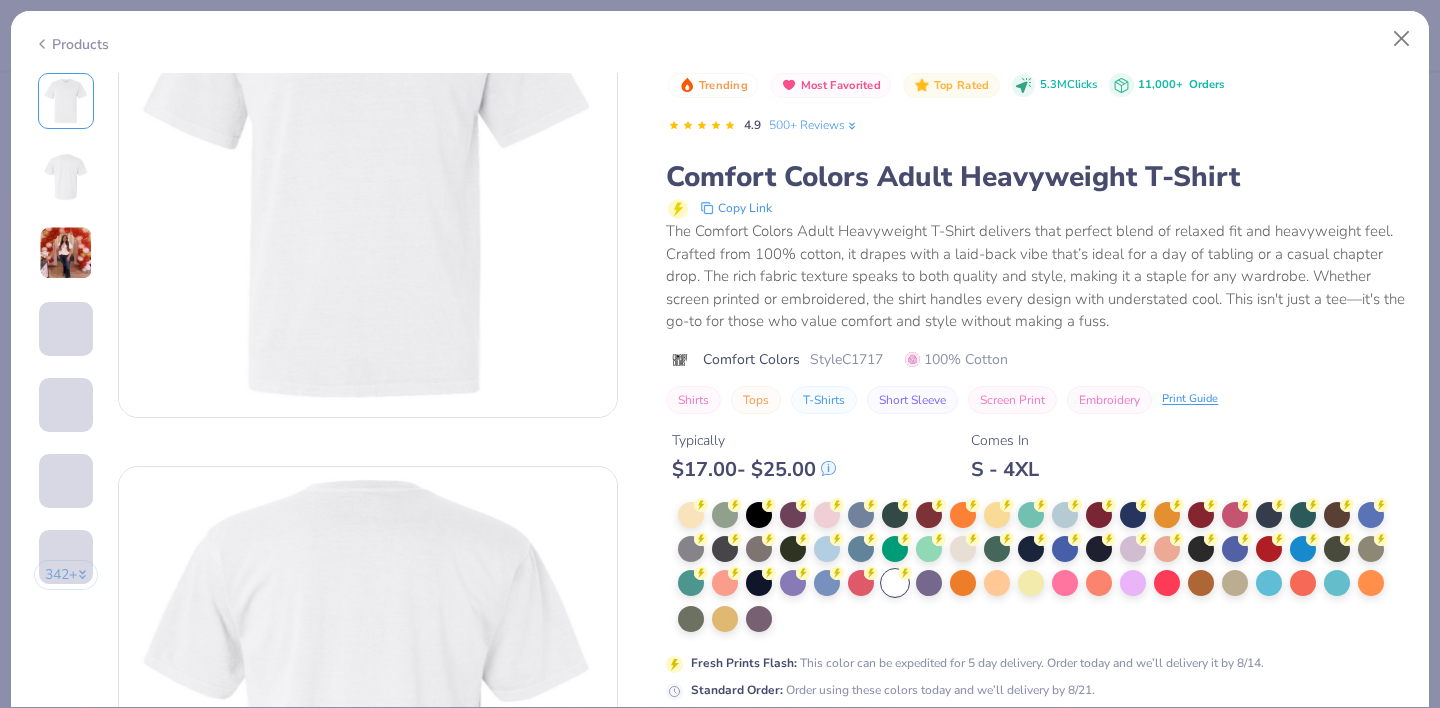 click at bounding box center [1042, 568] 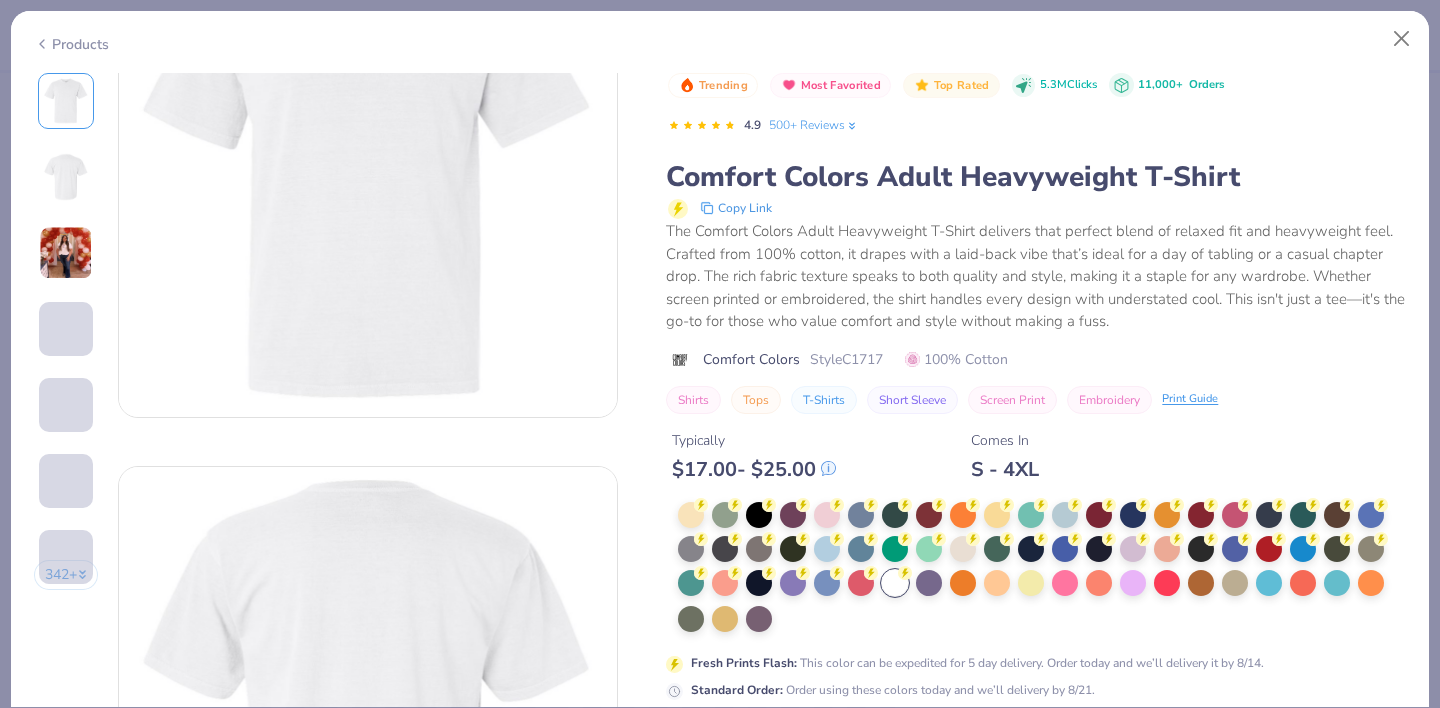 click on "Shirts Tops T-Shirts Short Sleeve Screen Print Embroidery Print Guide" at bounding box center (1036, 400) 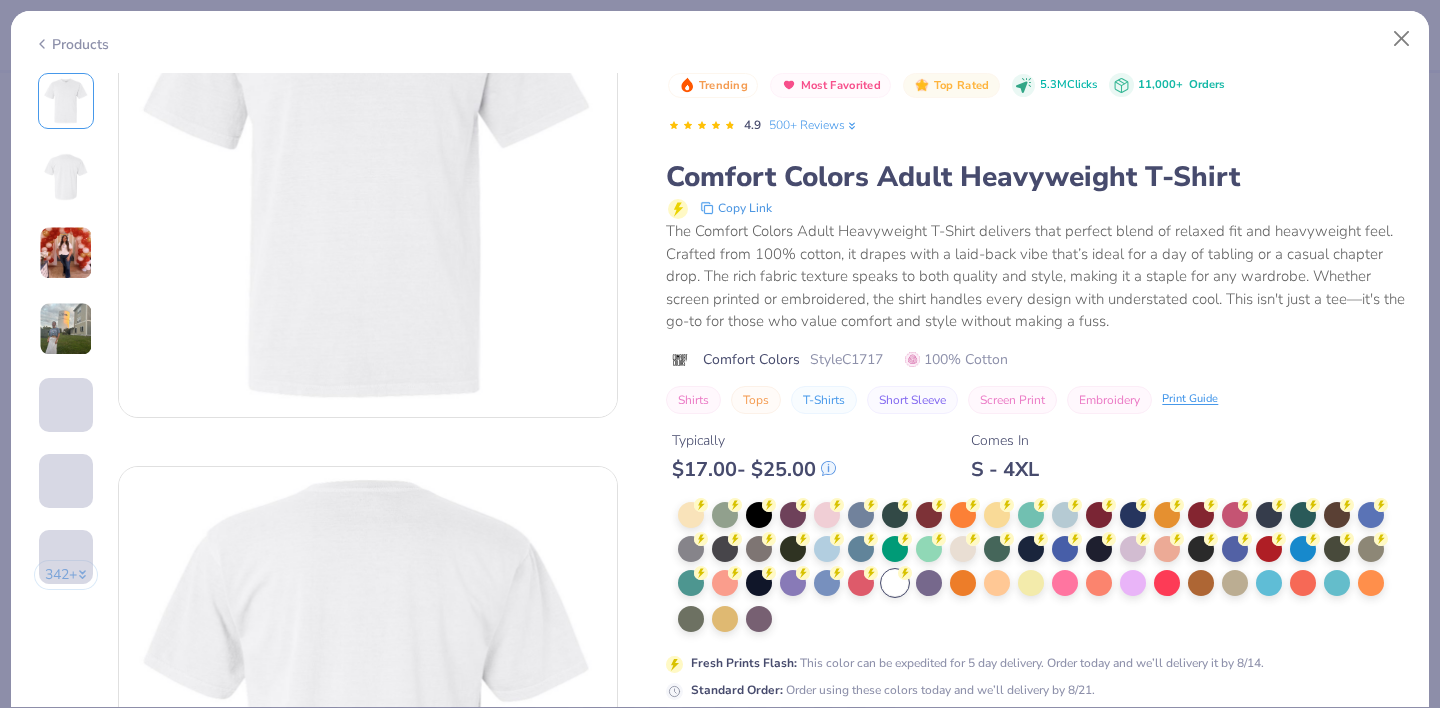 click on "Embroidery" at bounding box center (1109, 400) 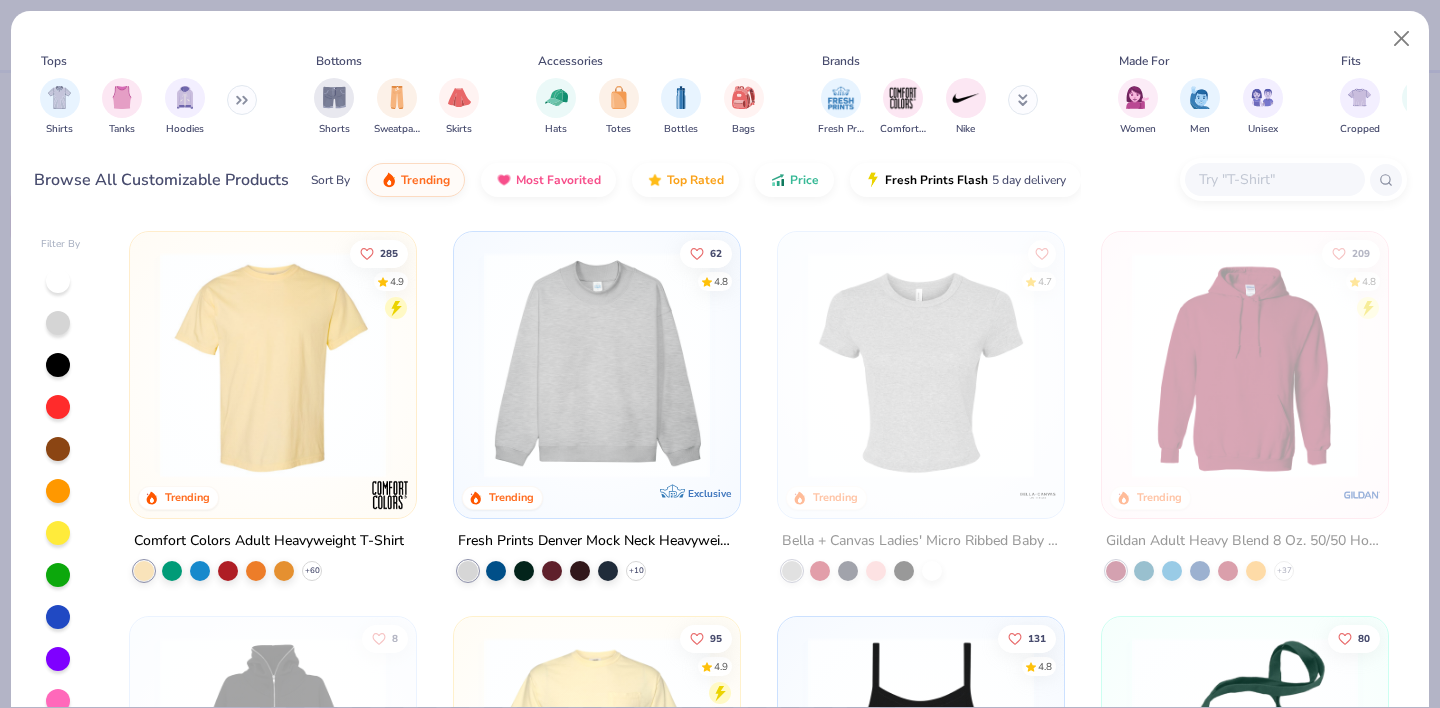 click at bounding box center (273, 365) 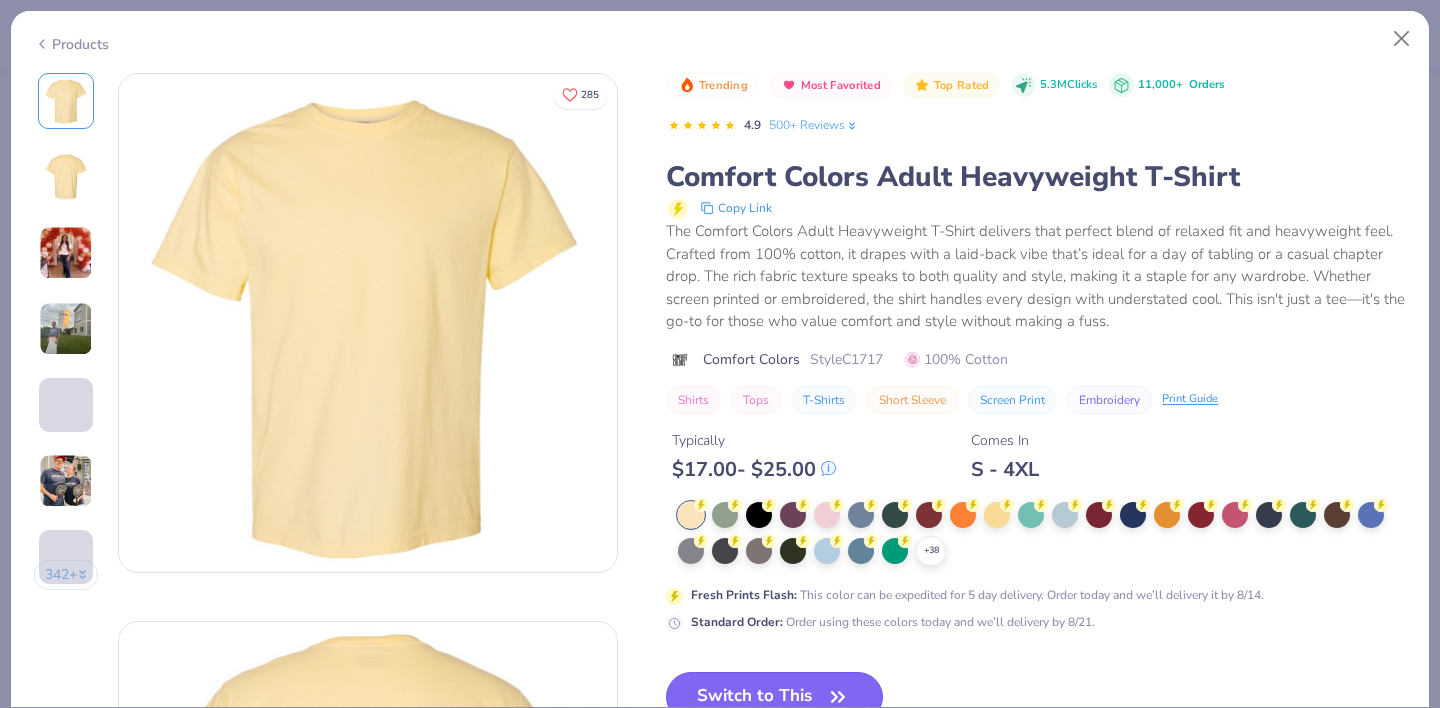 click 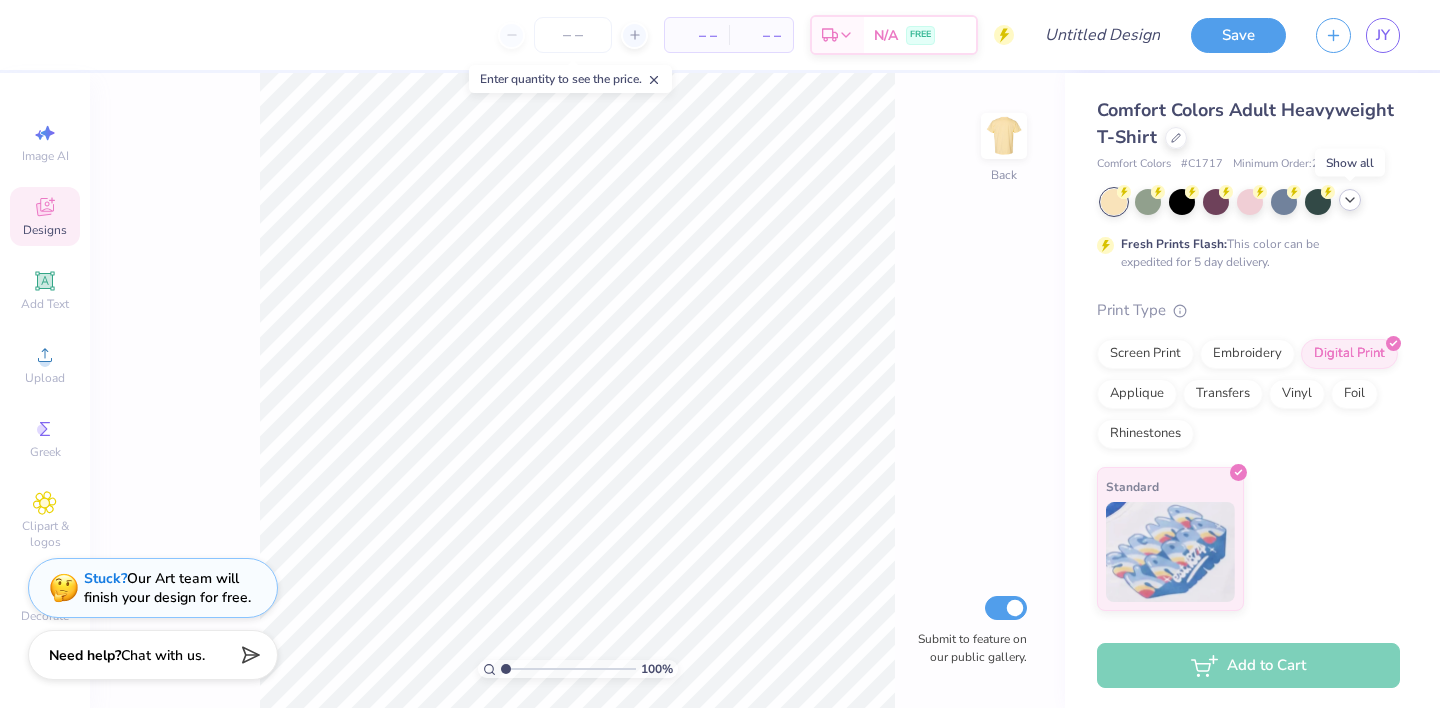click 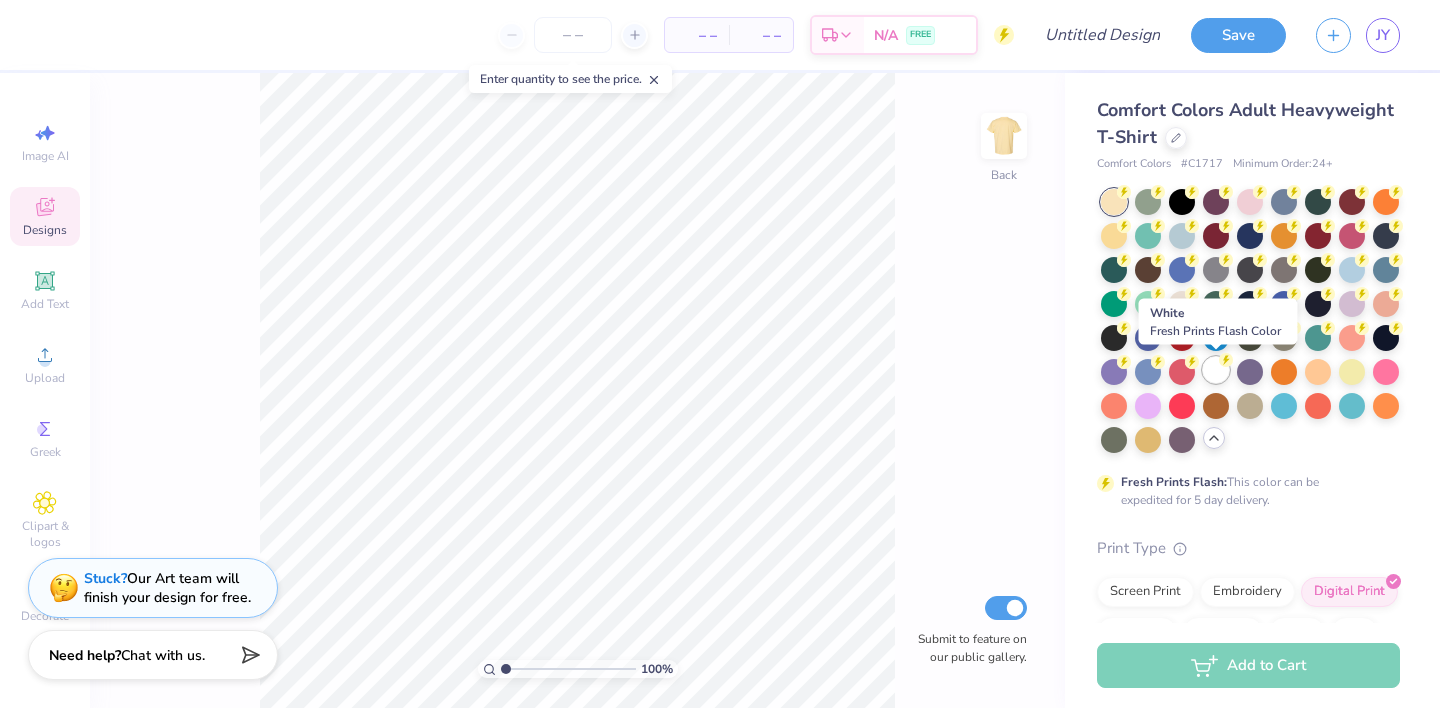 click 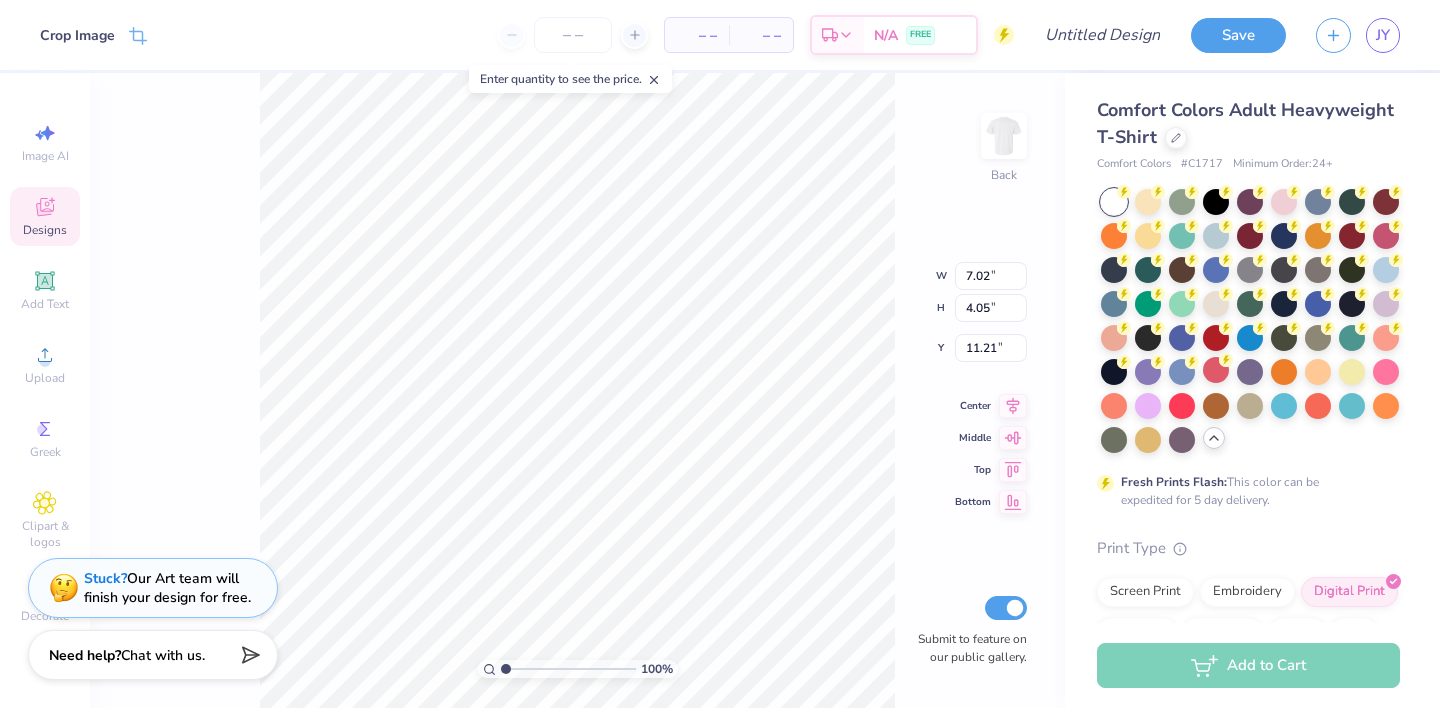 type on "3.58" 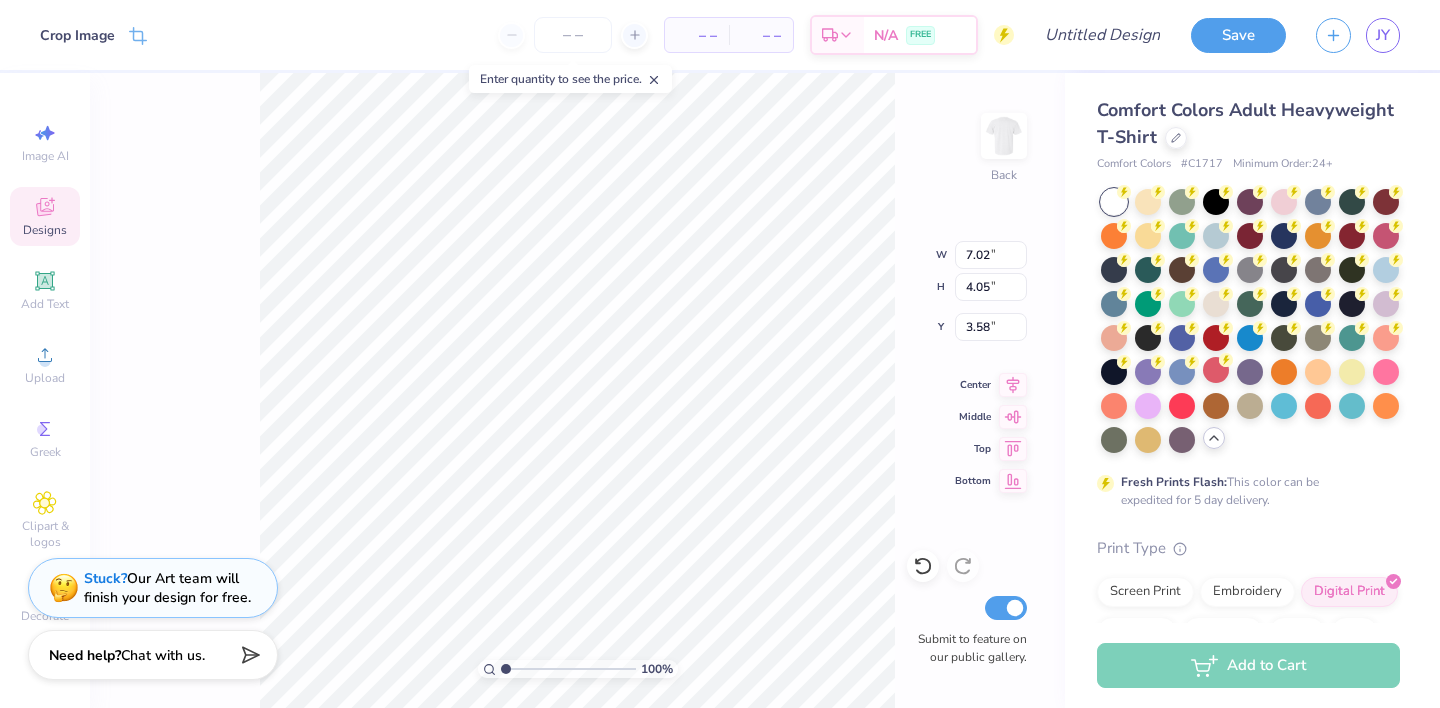type on "10.70" 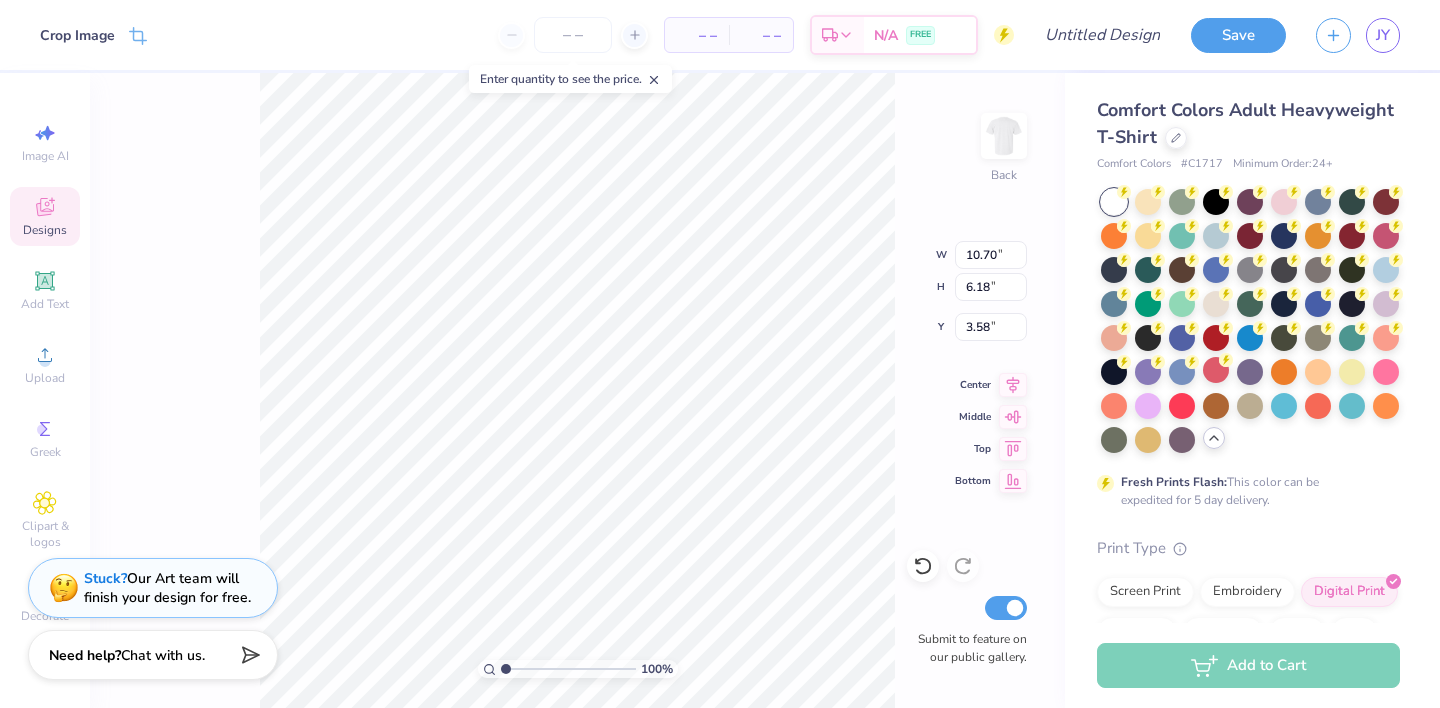 type on "2.02" 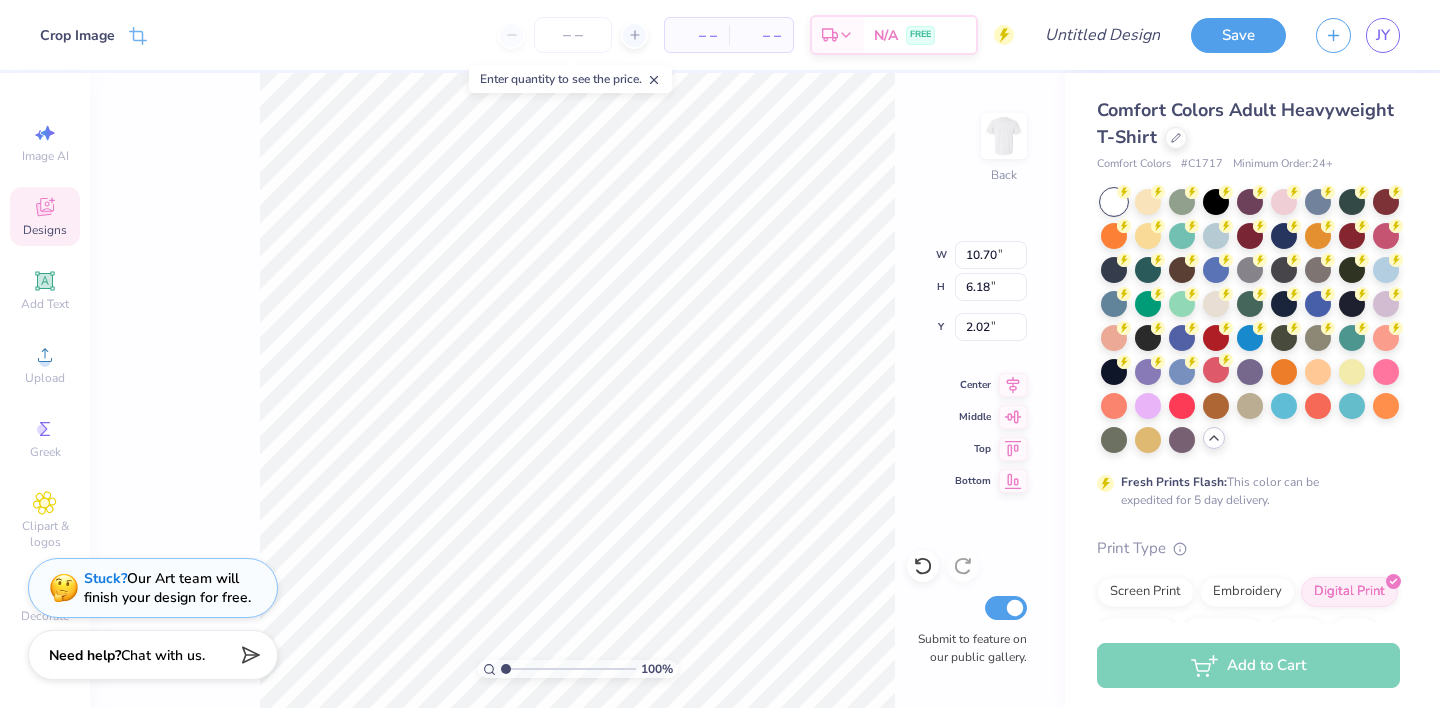 type on "13.71" 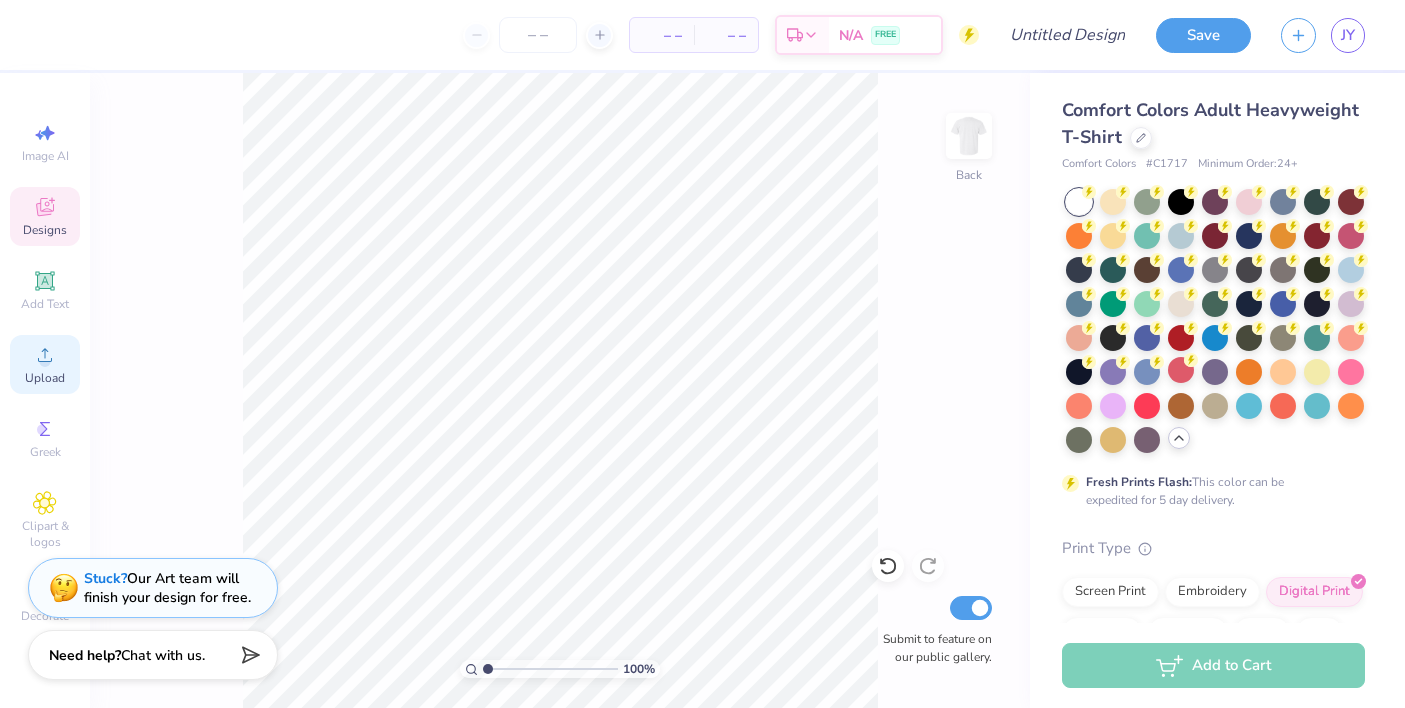click 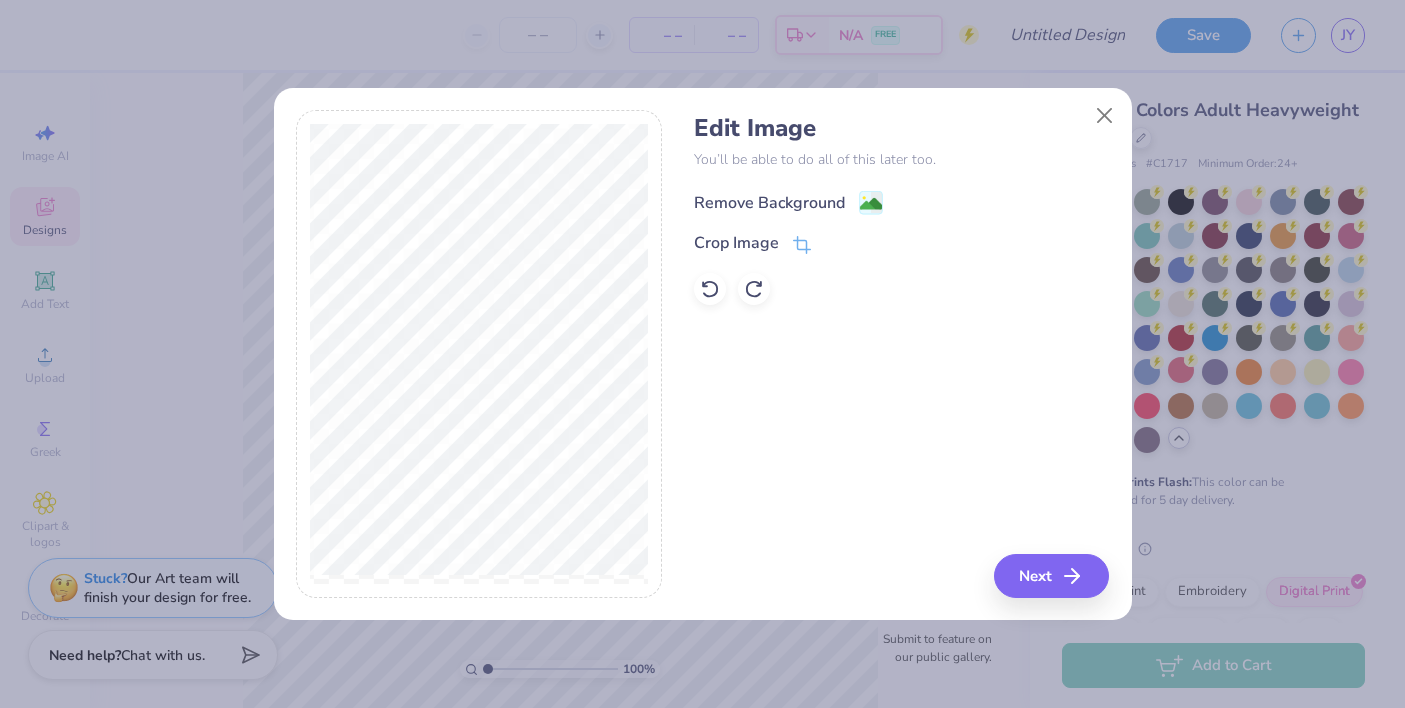 click on "Remove Background" at bounding box center [769, 203] 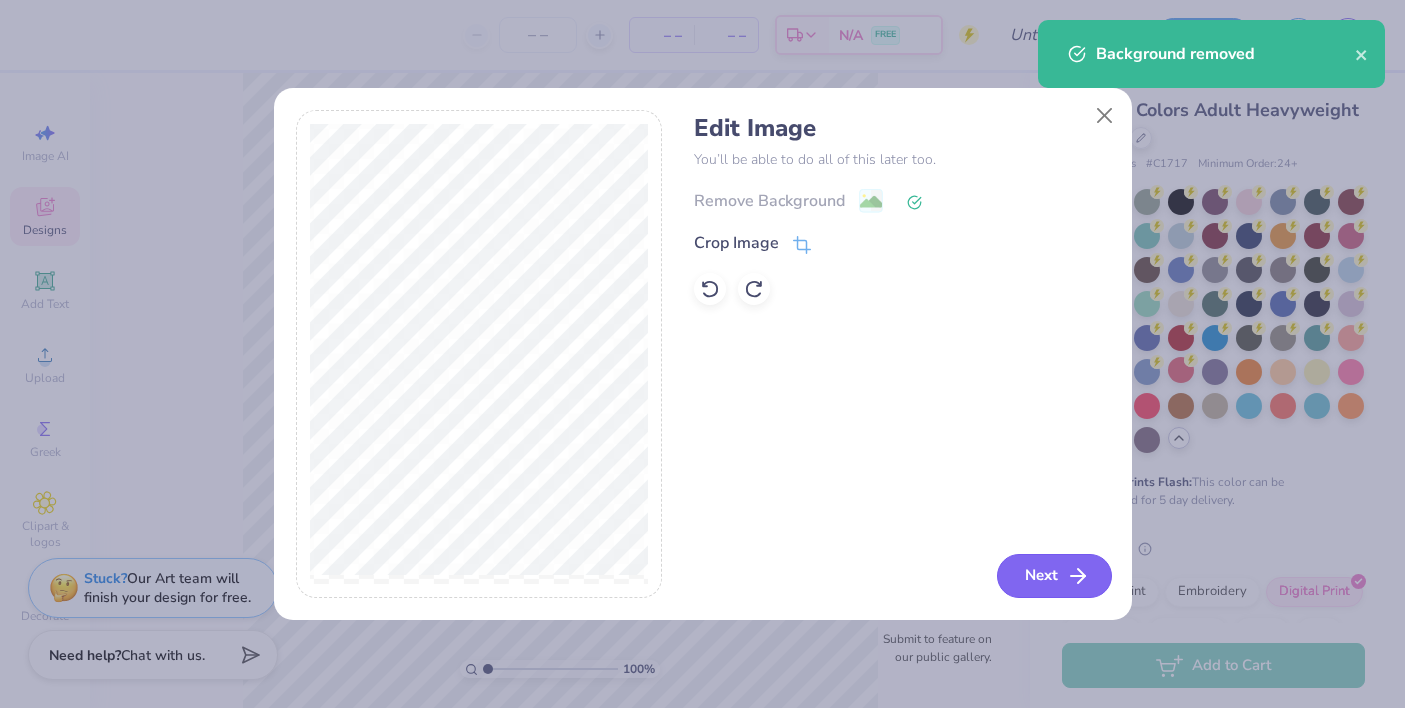 click on "Next" at bounding box center (1054, 576) 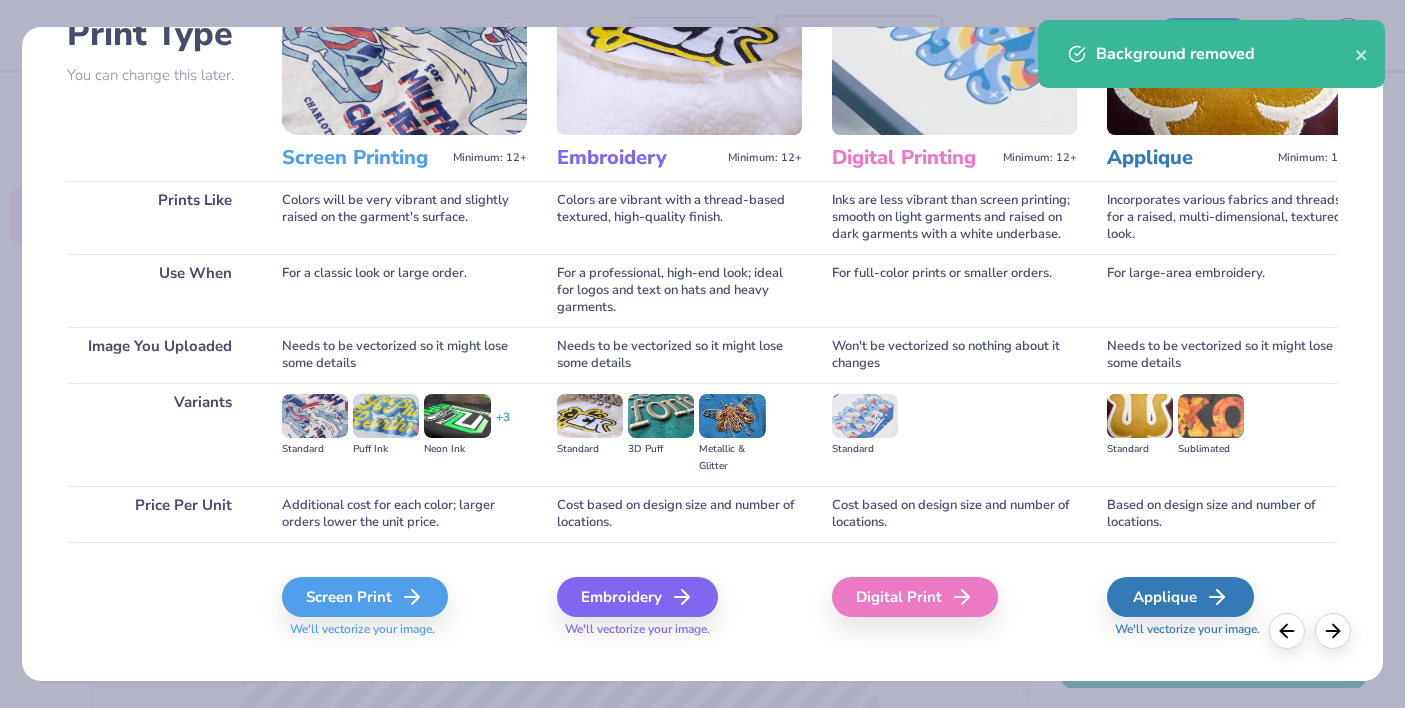 scroll, scrollTop: 189, scrollLeft: 0, axis: vertical 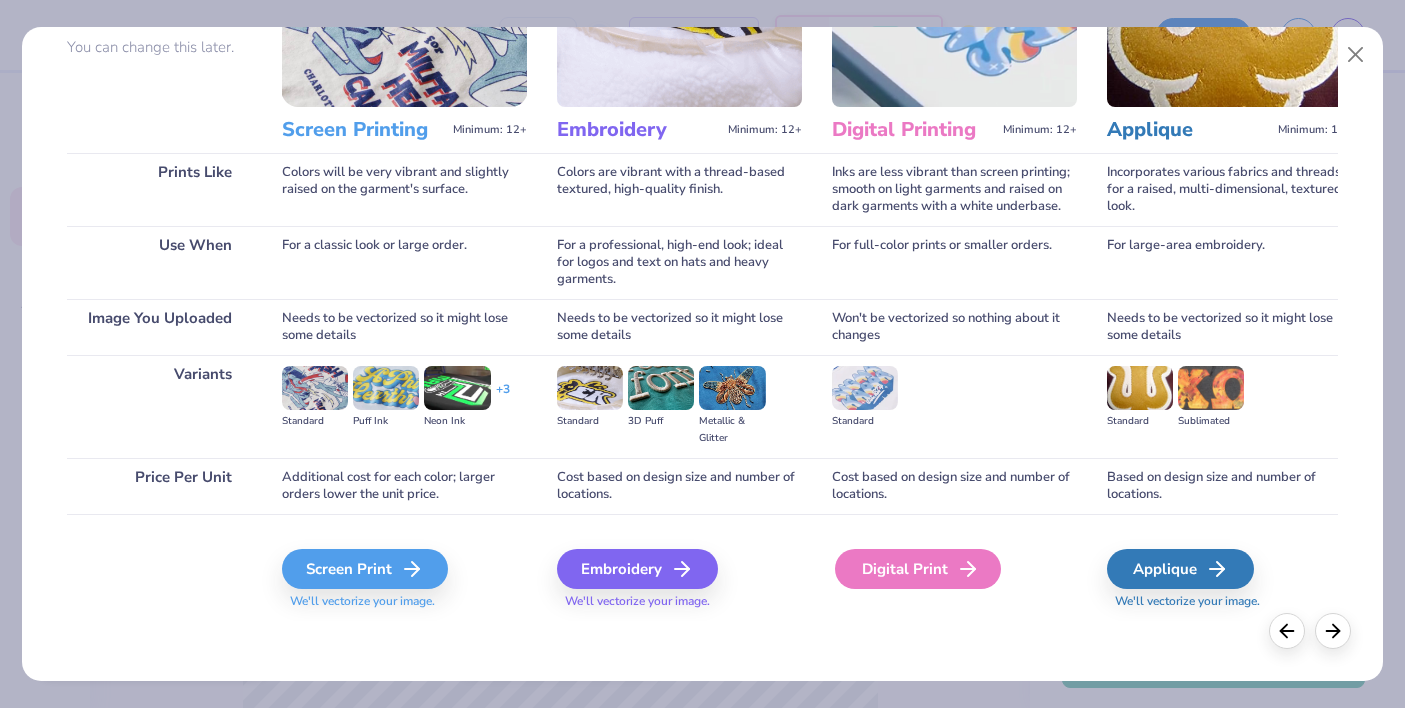 click on "Digital Print" at bounding box center [918, 569] 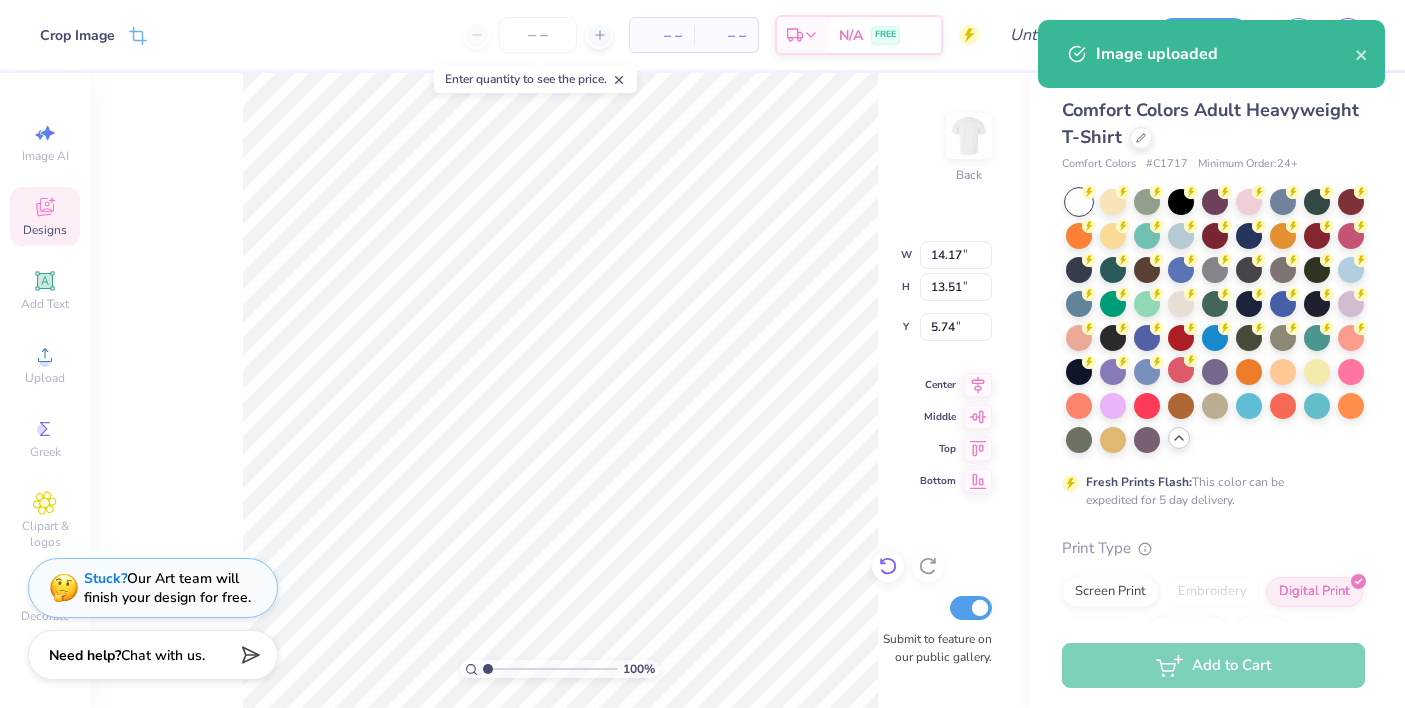 type on "0.95" 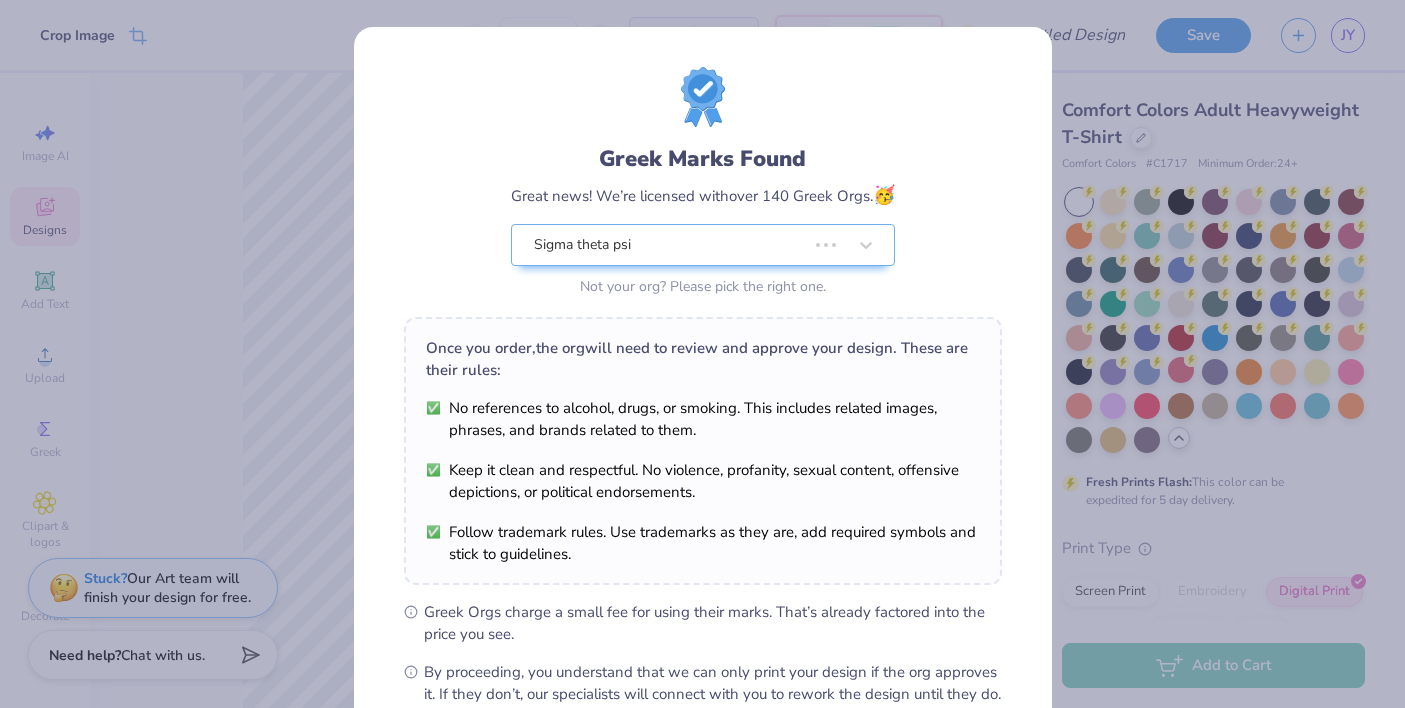click on "Crop Image – – Per Item – – Total Est.  Delivery N/A FREE Design Title Save JY Image AI Designs Add Text Upload Greek Clipart & logos Decorate golf football bear Orgs Events Styles Print Types Sorority Fraternity Club Sports Rush & Bid Game Day Parent's Weekend PR & General Philanthropy Big Little Reveal Retreat Date Parties & Socials Spring Break Greek Week Formal & Semi Holidays Graduation Founder’s Day Classic Minimalist Varsity Y2K Typography Handdrawn Cartoons Grunge 80s & 90s 60s & 70s Embroidery Screen Print Applique Digital Print Patches Vinyl Transfers Trending Most Favorited Newest 100  % Back W 14.17 14.17 " H 13.51 13.51 " Y 0.95 0.95 " Center Middle Top Bottom Submit to feature on our public gallery. Comfort Colors Adult Heavyweight T-Shirt Comfort Colors # C1717 Minimum Order:  24 +   Fresh Prints Flash:  This color can be expedited for 5 day delivery. Print Type Screen Print Embroidery Digital Print Applique Transfers Vinyl Foil Rhinestones Standard Add to Cart" at bounding box center (702, 354) 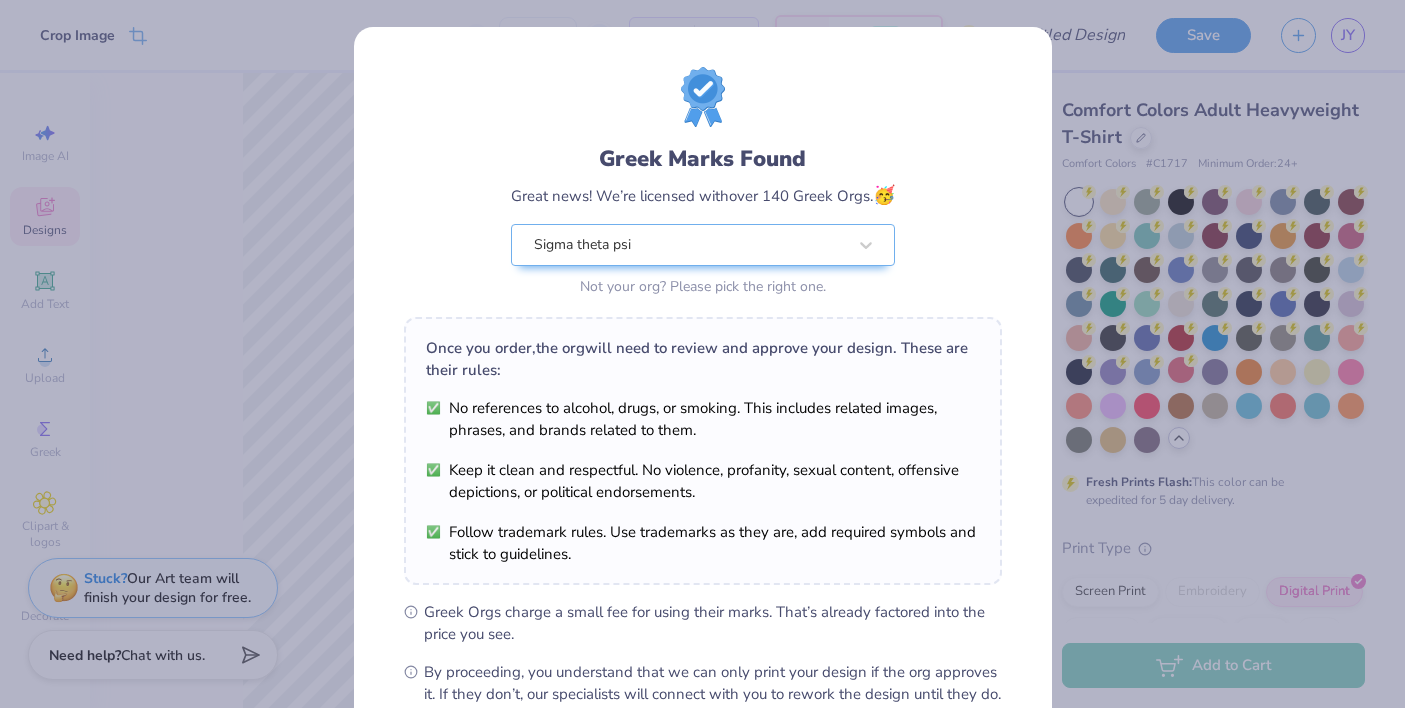 scroll, scrollTop: 228, scrollLeft: 0, axis: vertical 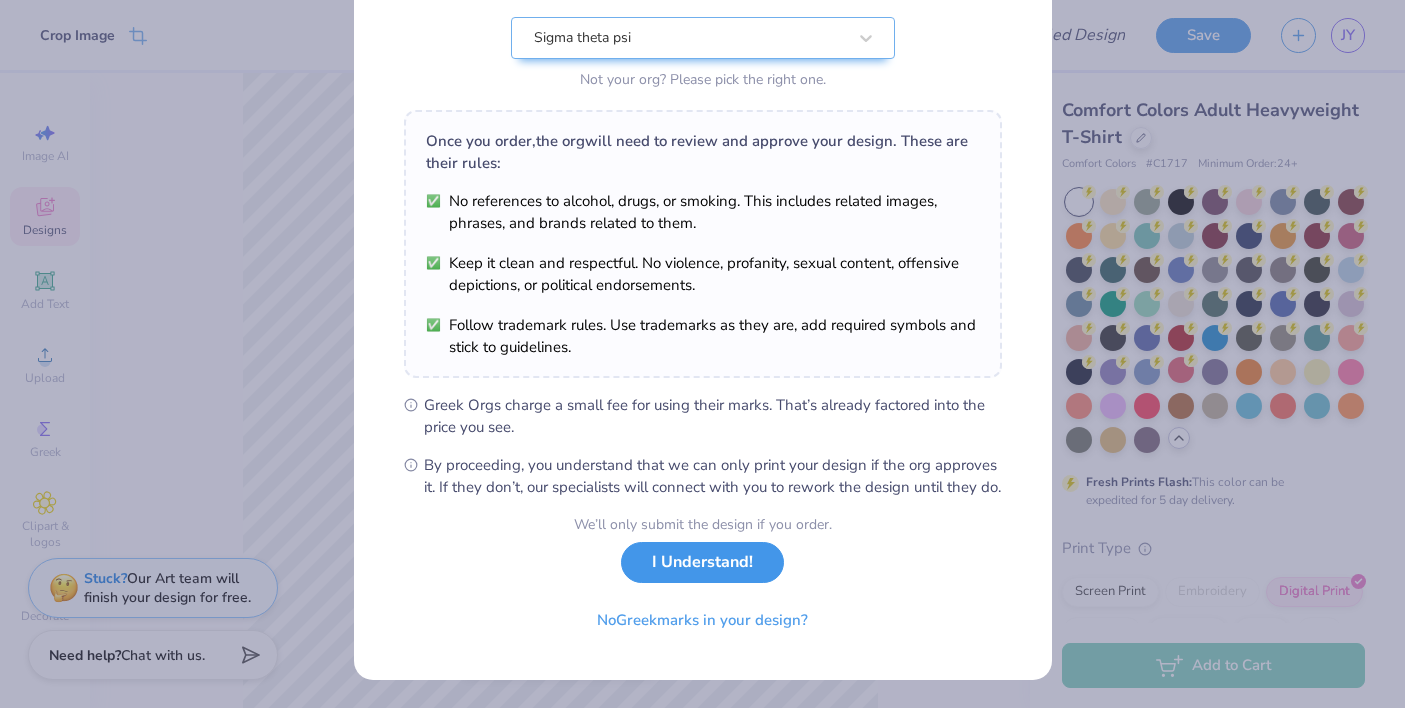 click on "I Understand!" at bounding box center (702, 562) 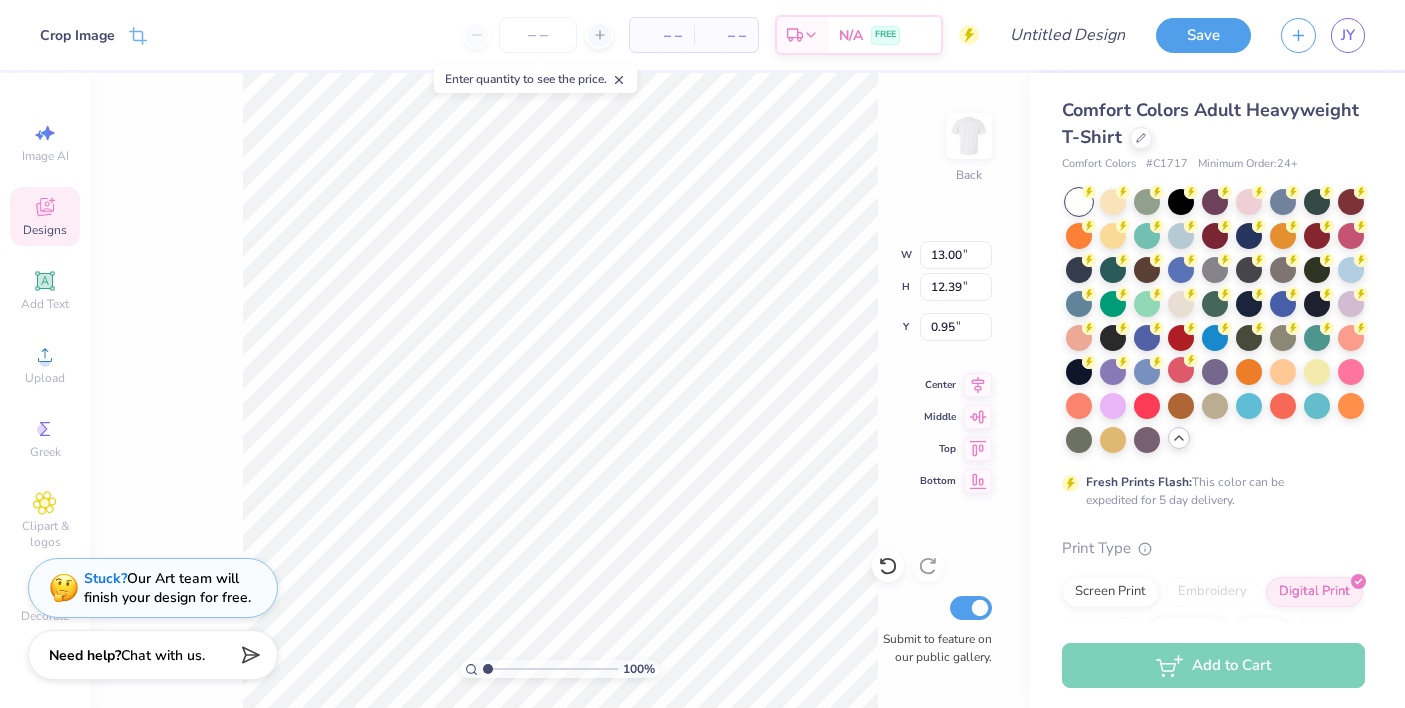 scroll, scrollTop: 0, scrollLeft: 0, axis: both 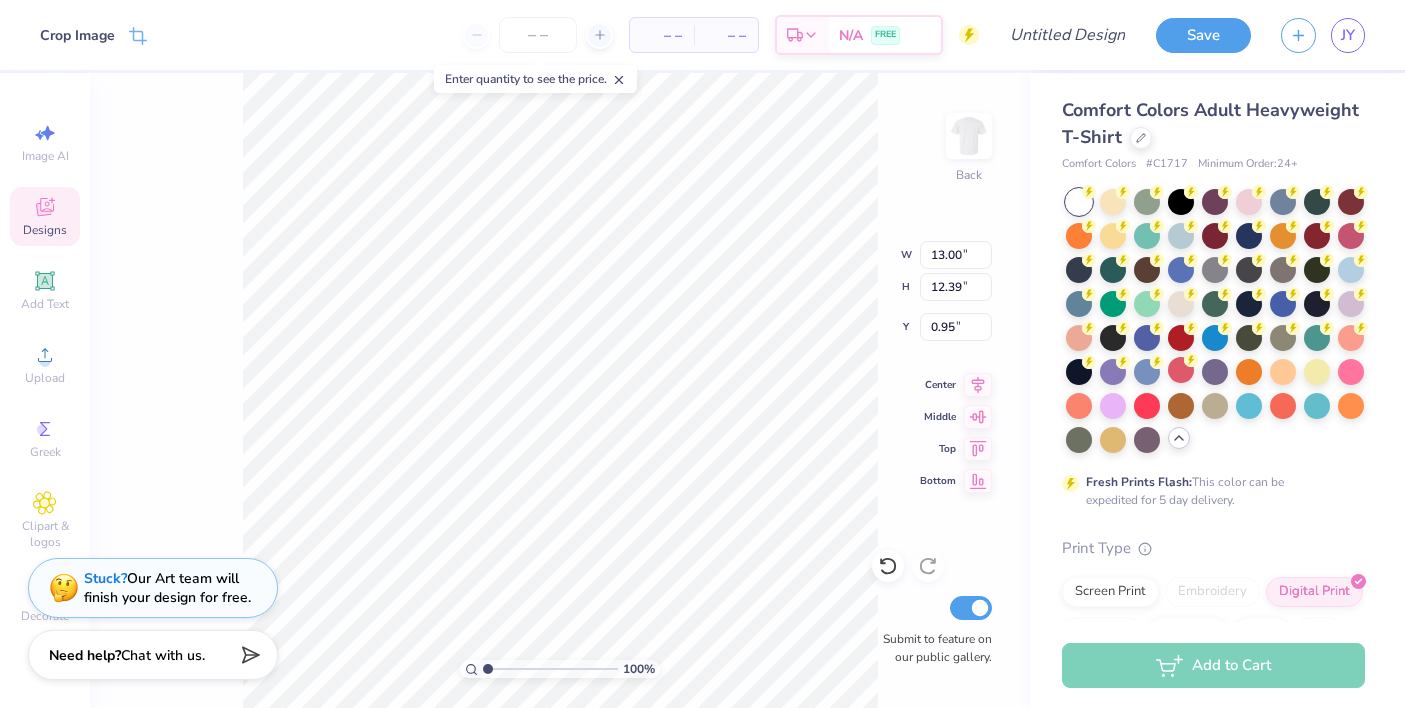 type on "0.50" 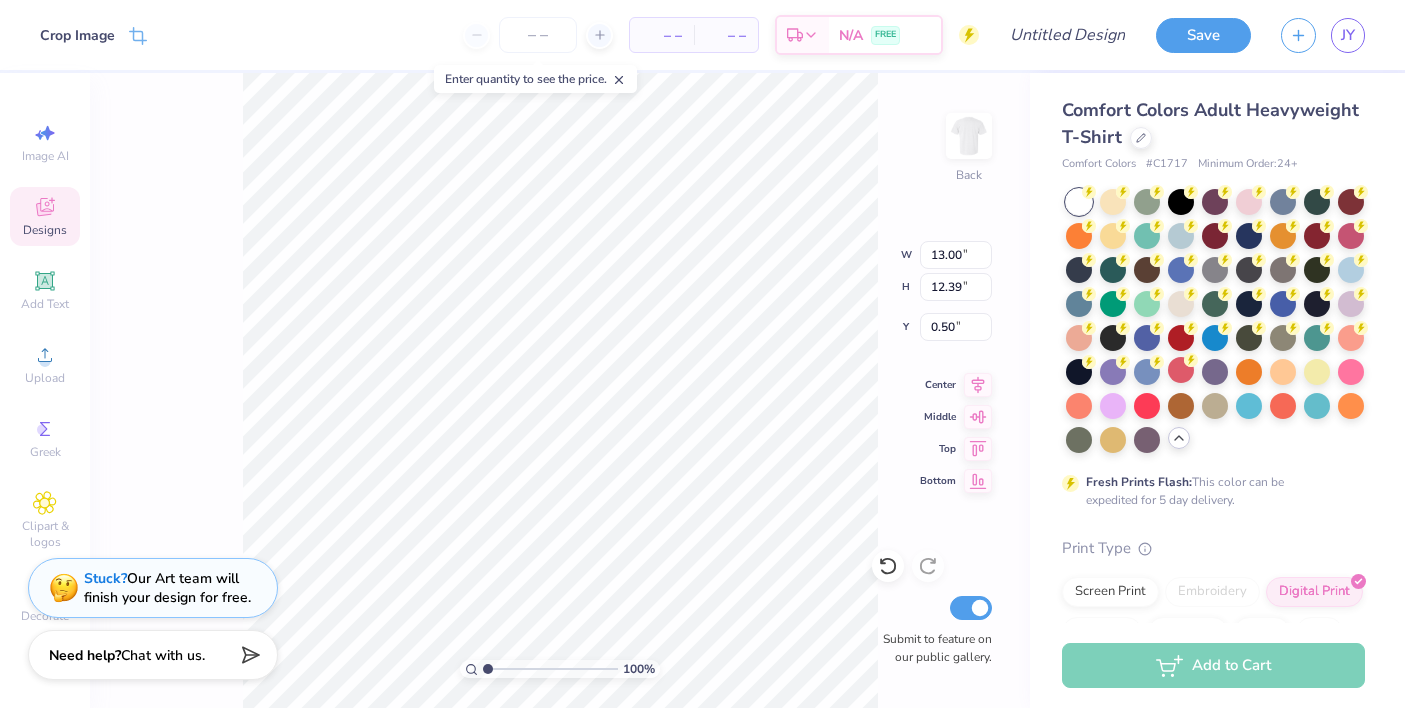 type on "7.90" 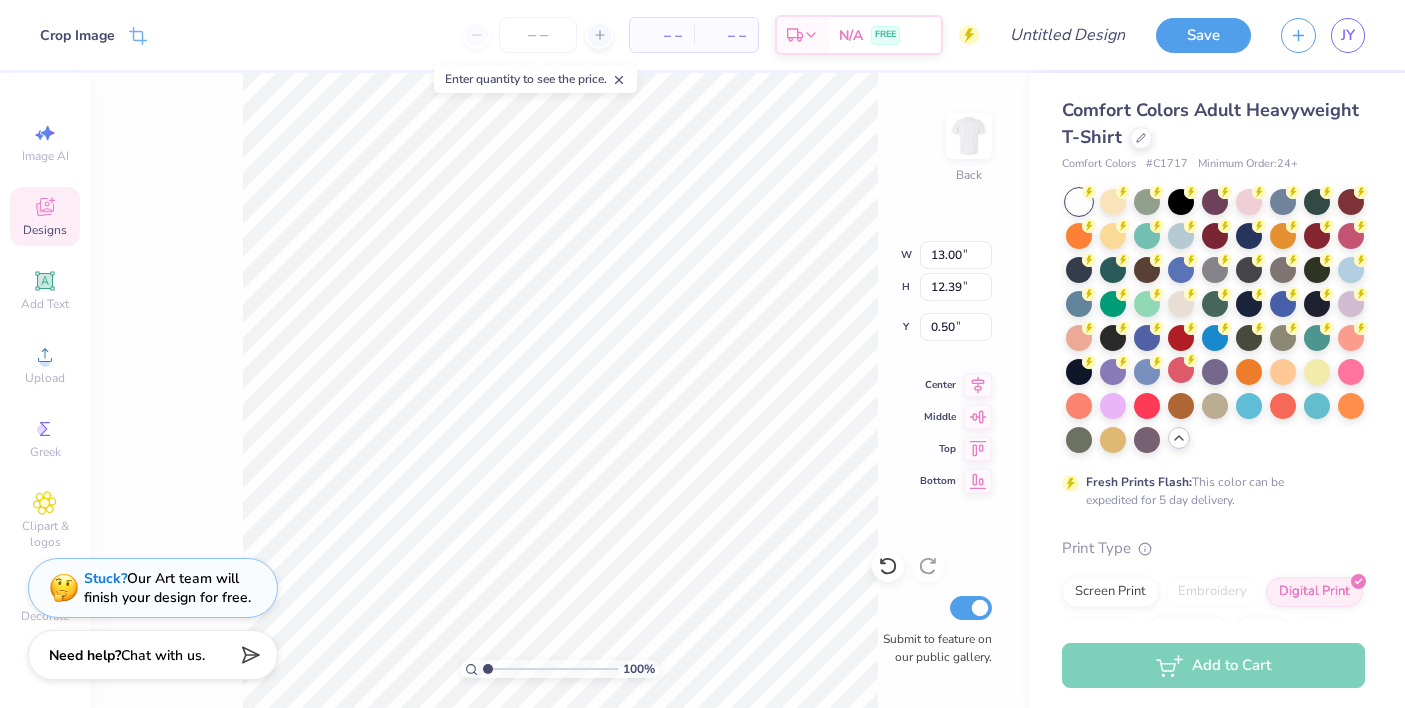 type on "7.53" 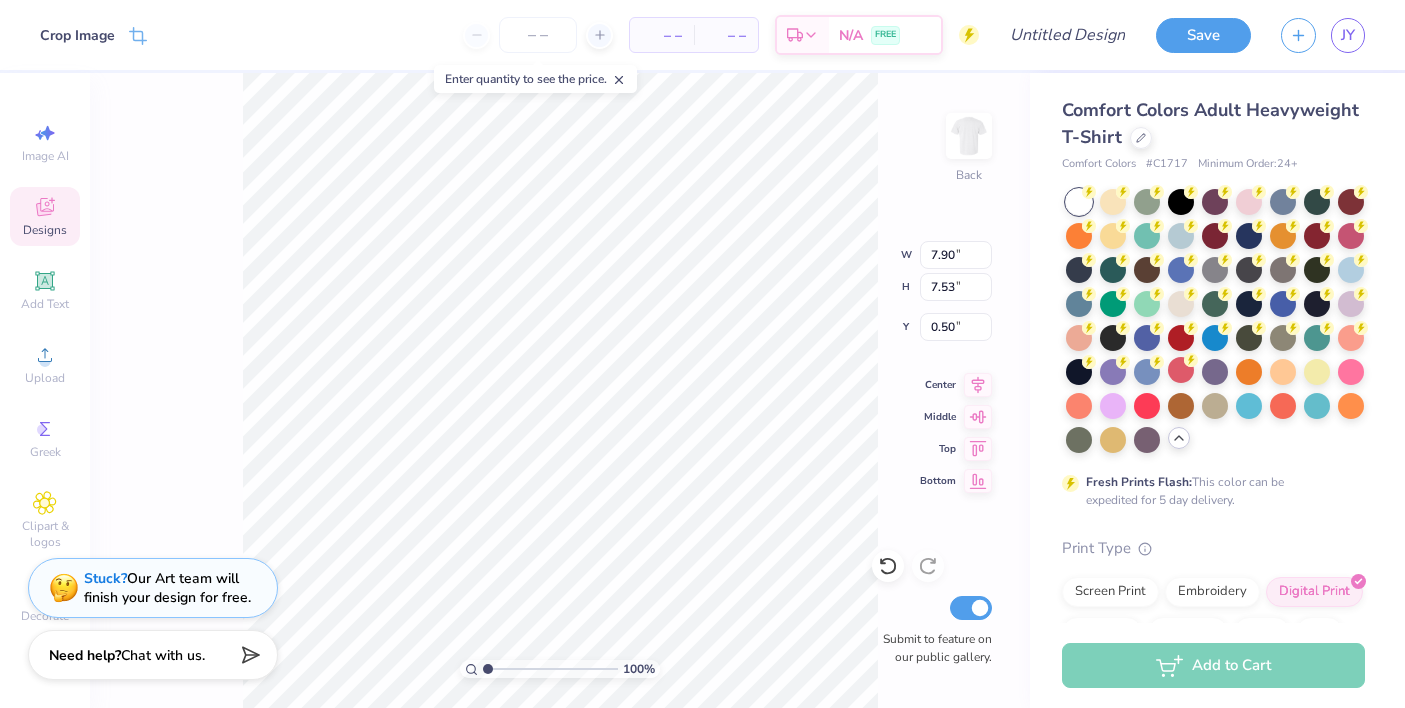 type on "3.00" 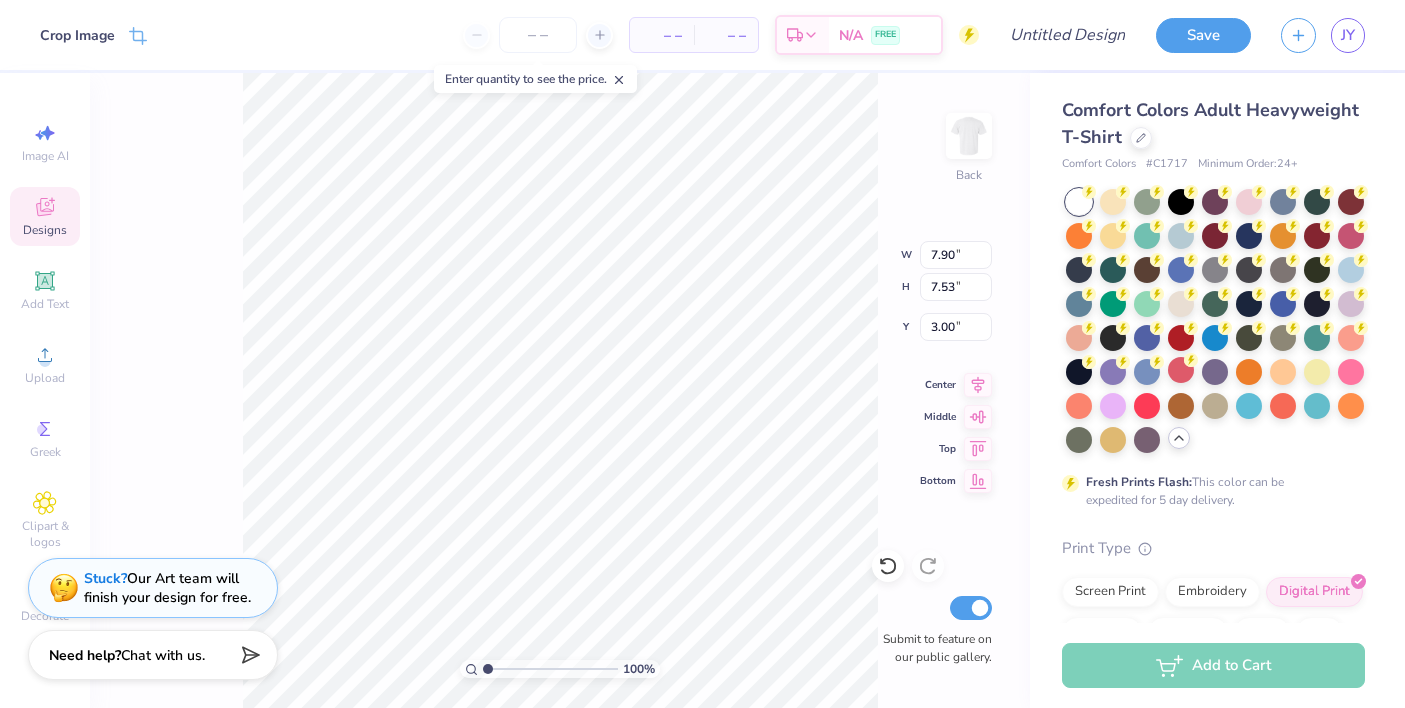 type on "5.44" 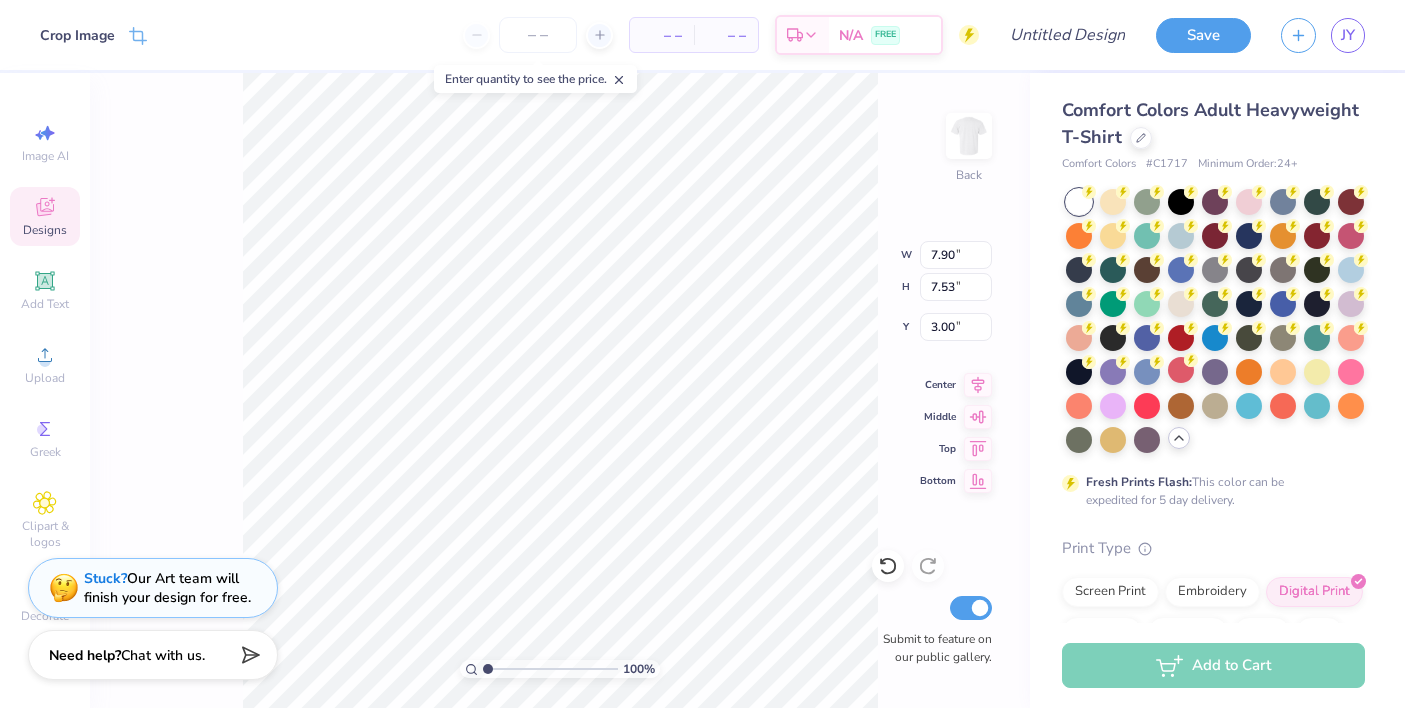 type on "5.19" 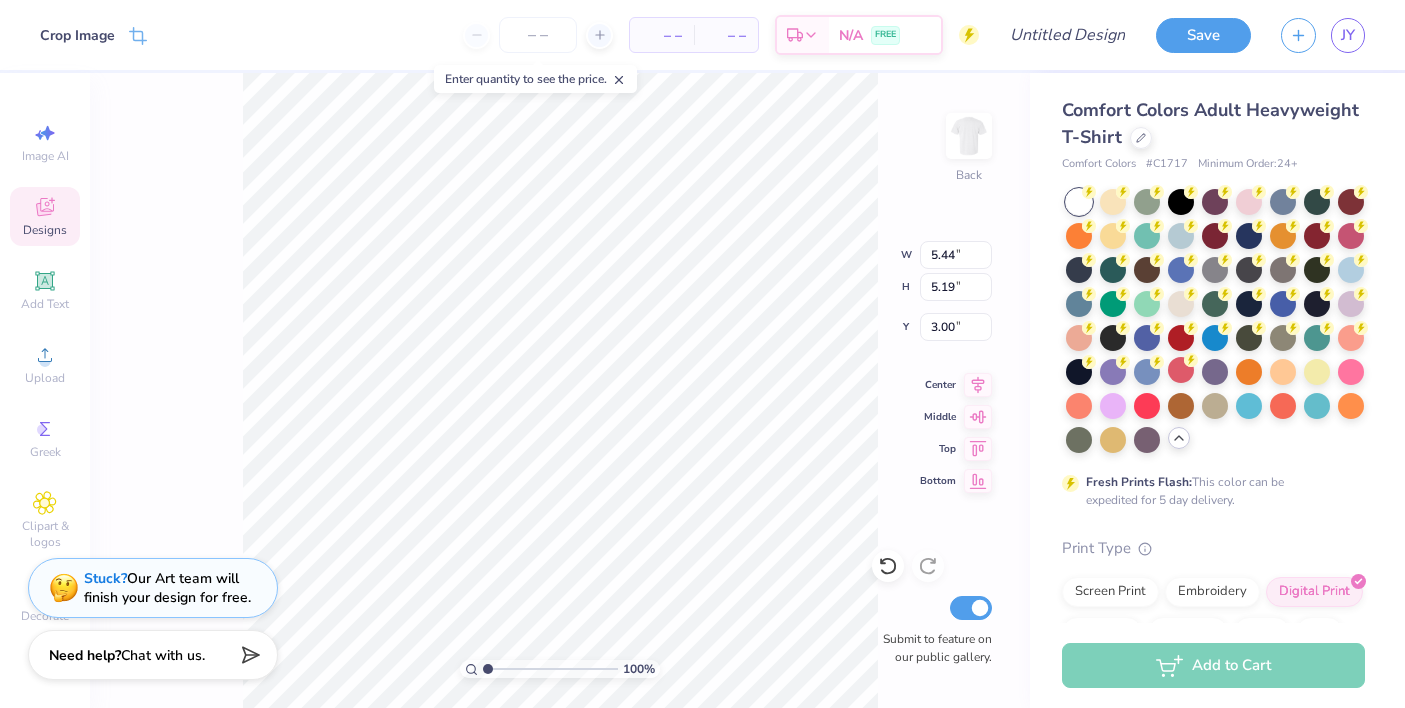 type on "1.84" 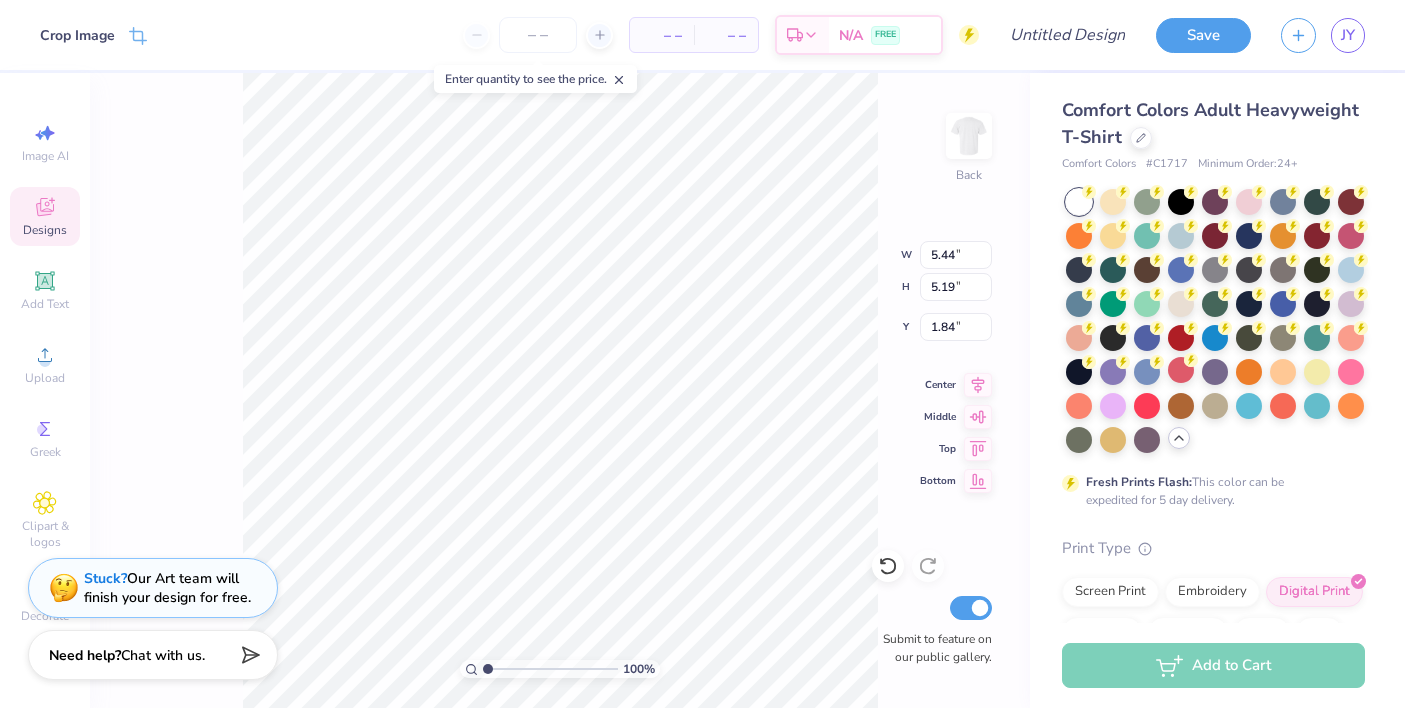 type on "3.99" 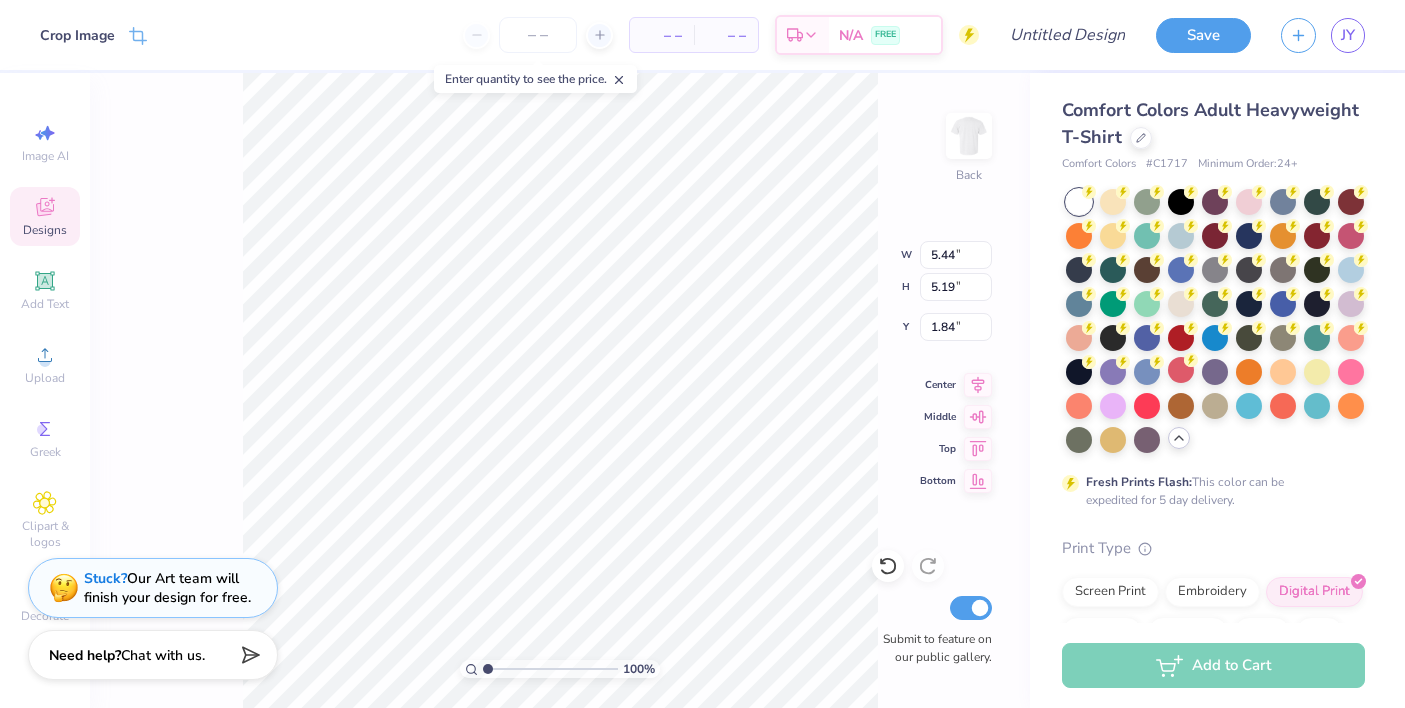 type on "3.80" 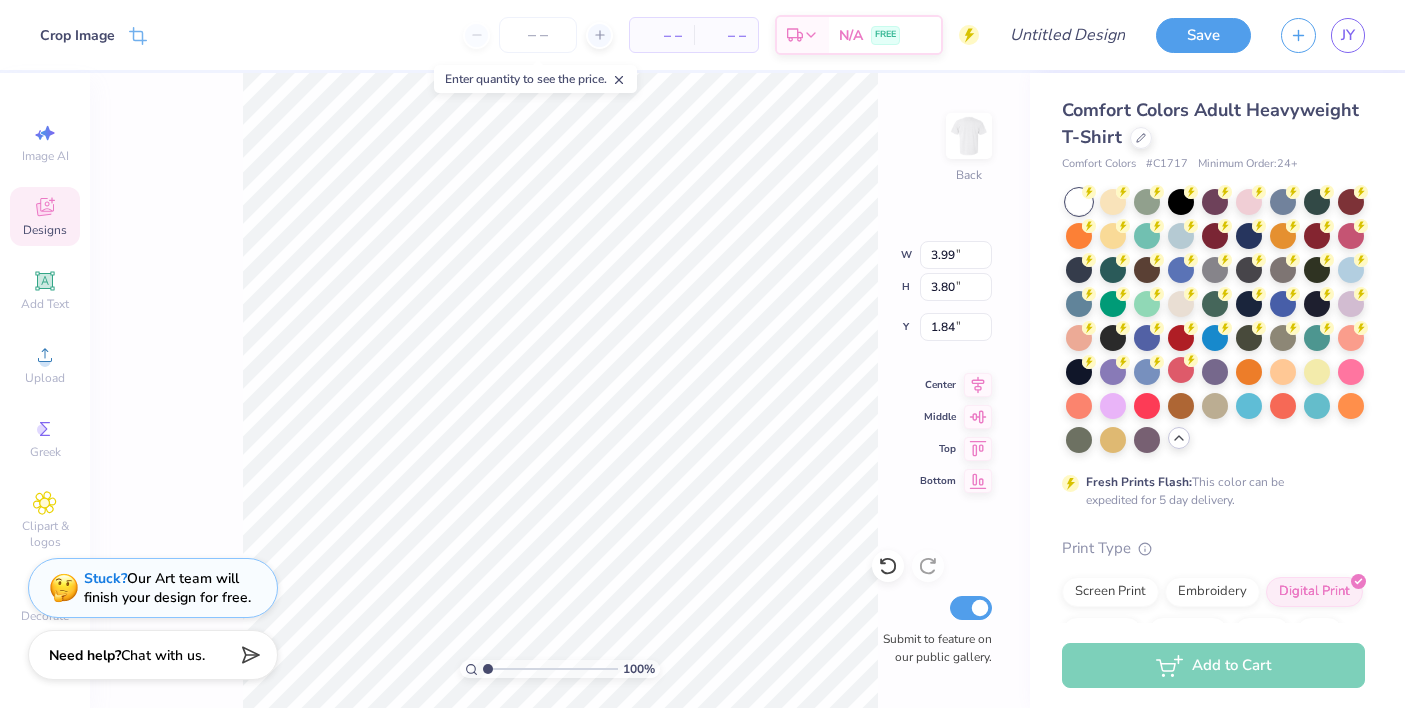 type on "7.30" 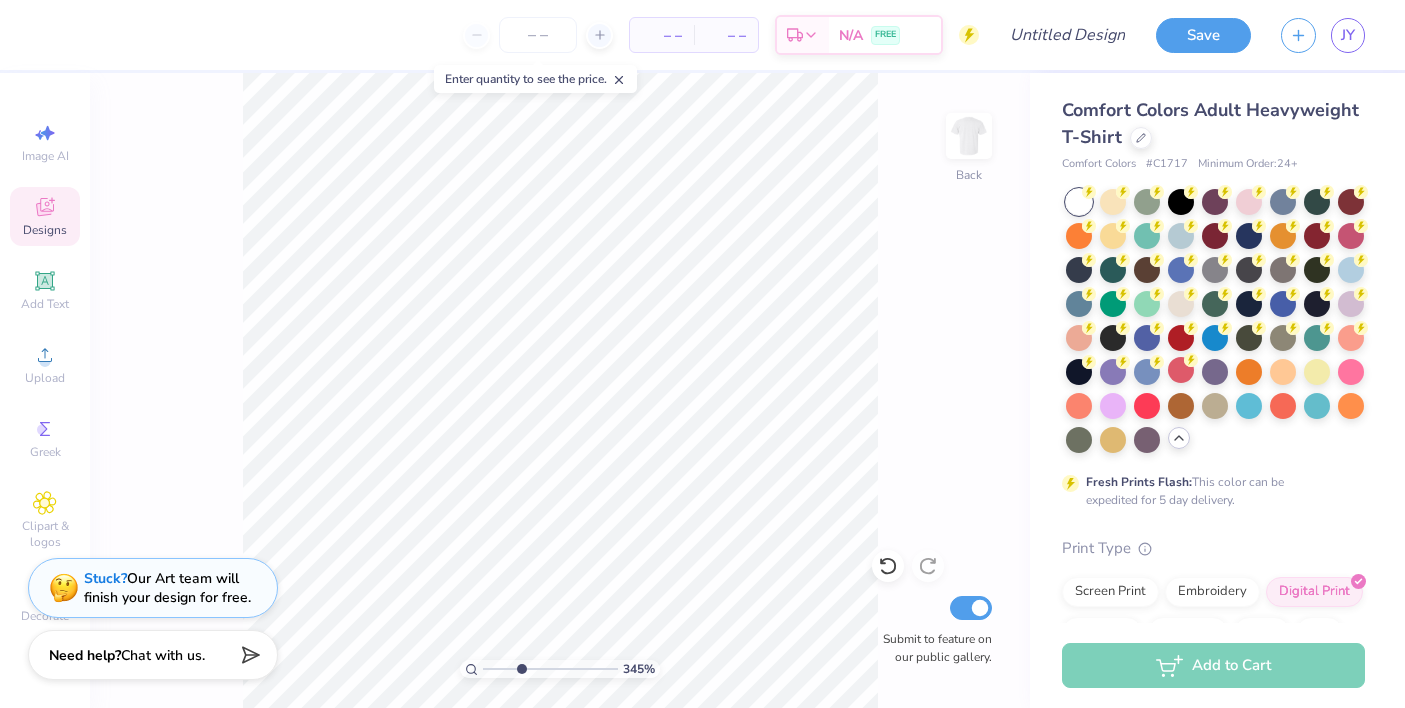 drag, startPoint x: 487, startPoint y: 669, endPoint x: 519, endPoint y: 677, distance: 32.984844 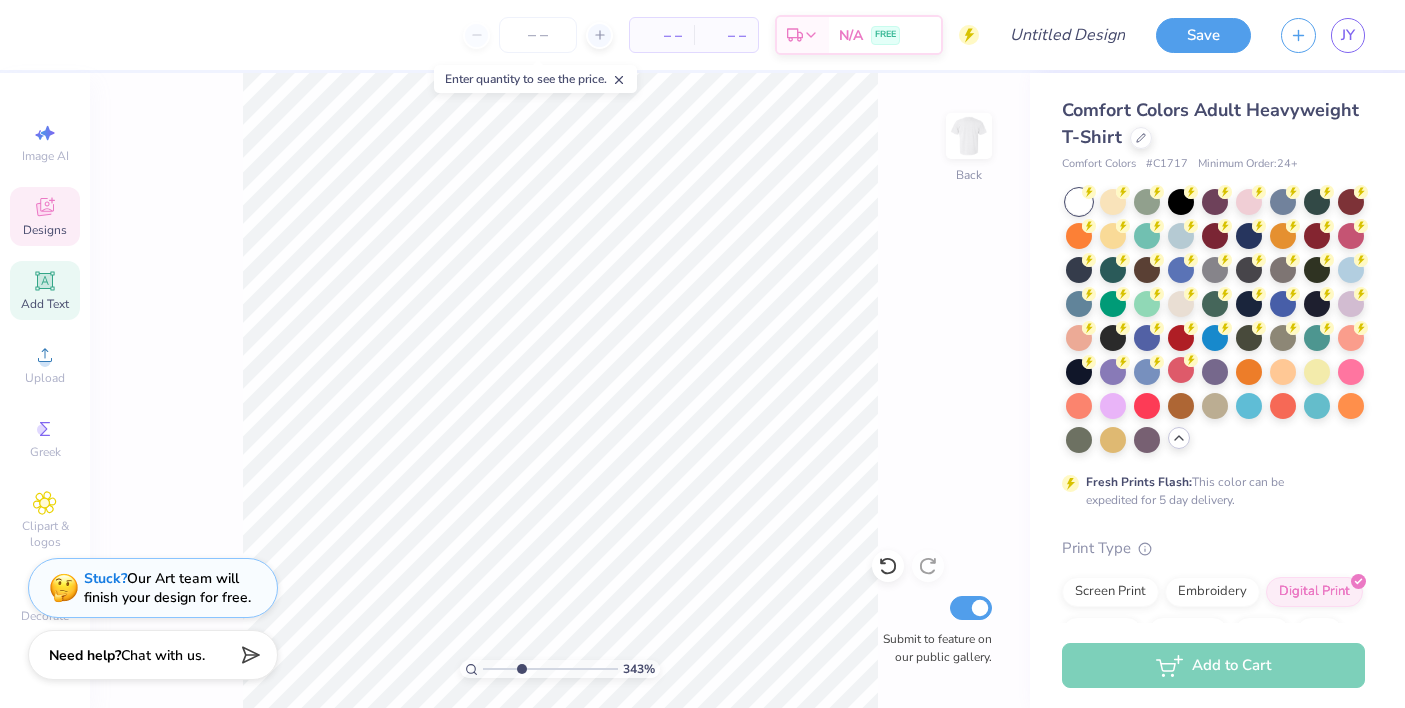 click 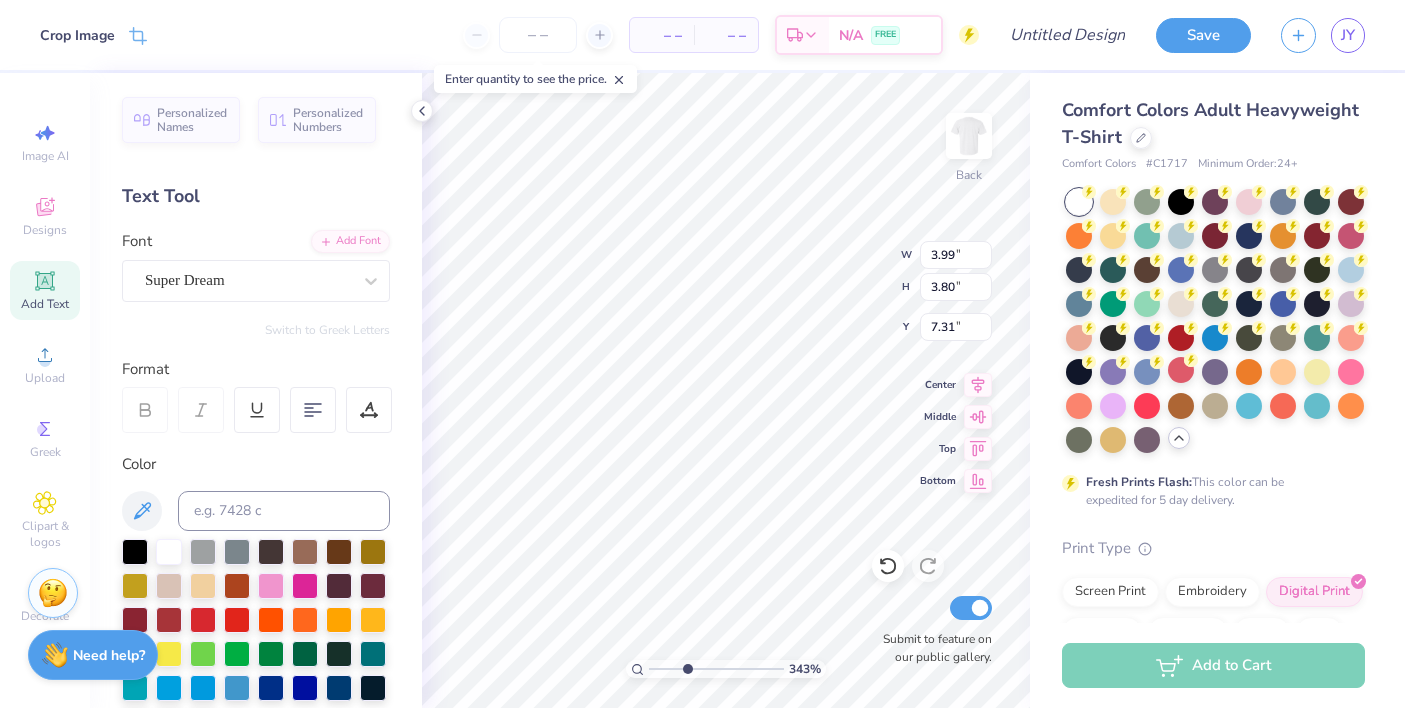 type on "7.32" 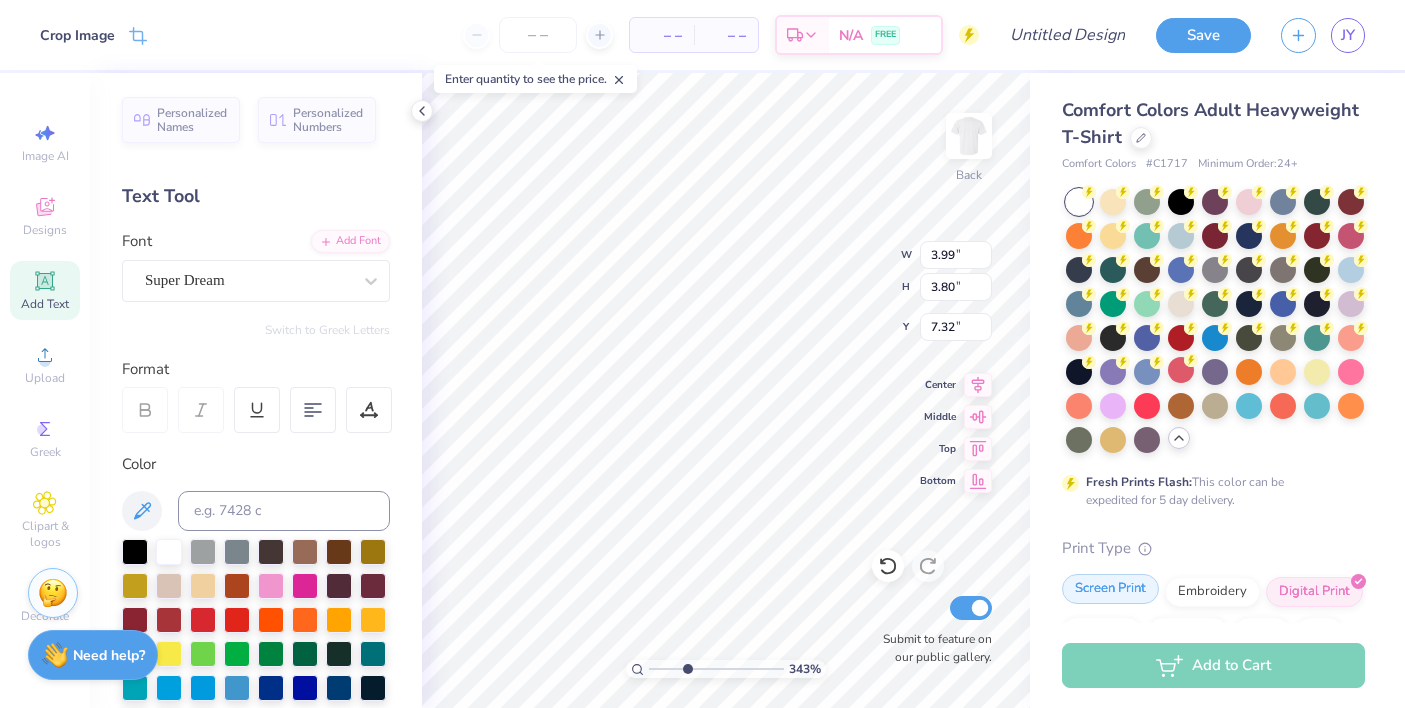 click on "Screen Print" at bounding box center [1110, 589] 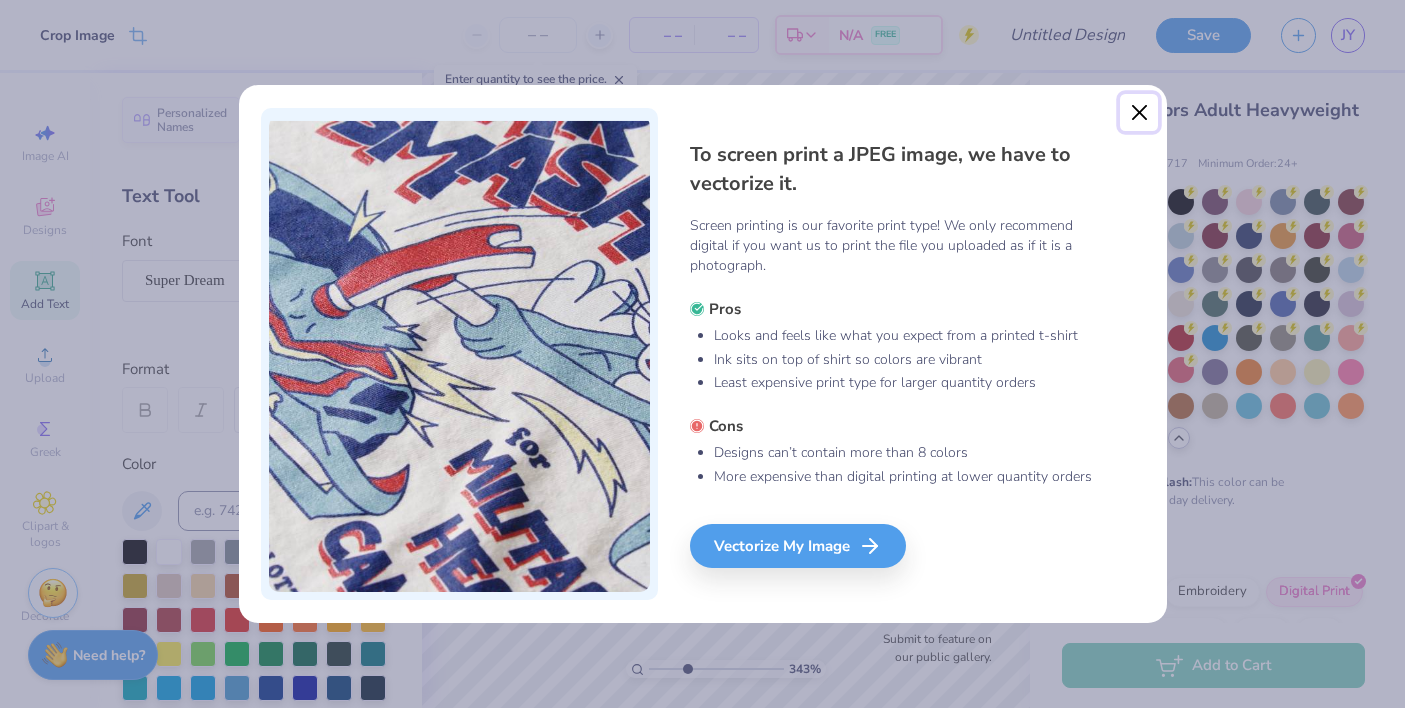 click at bounding box center [1139, 113] 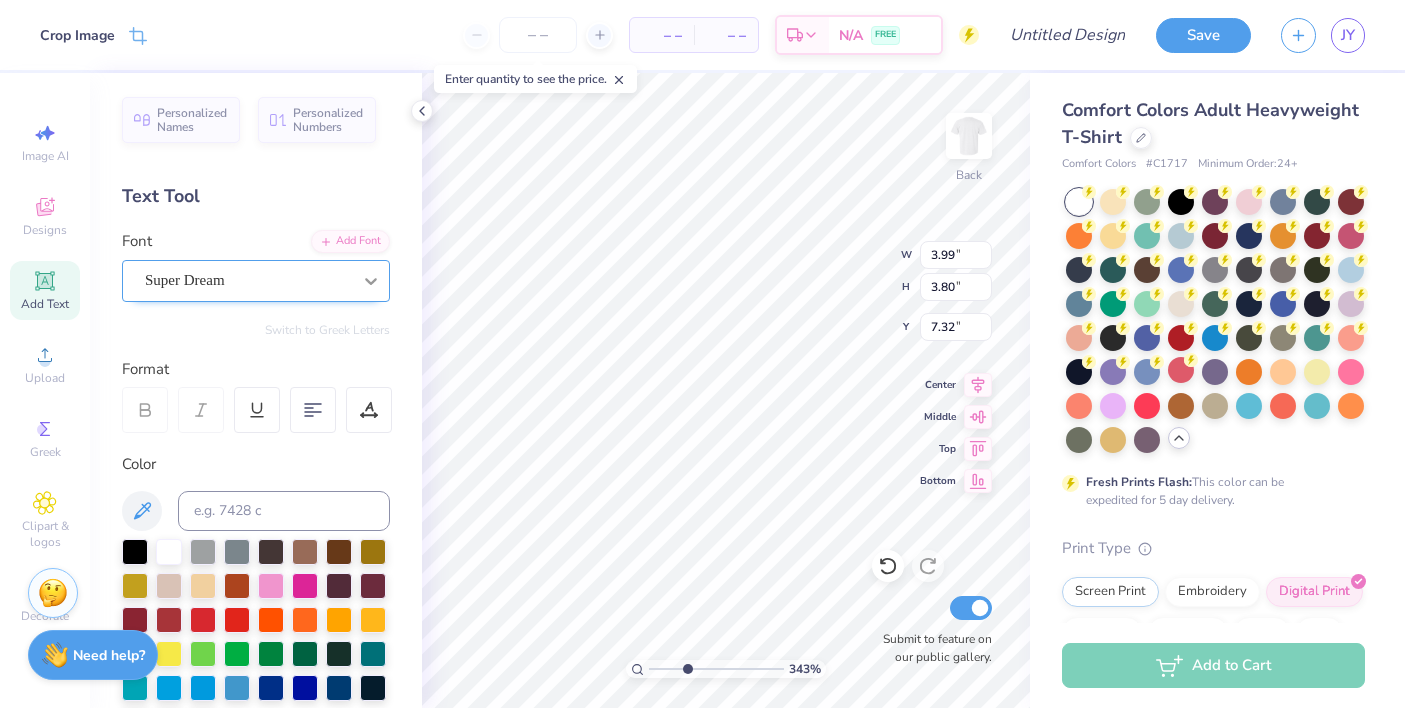click 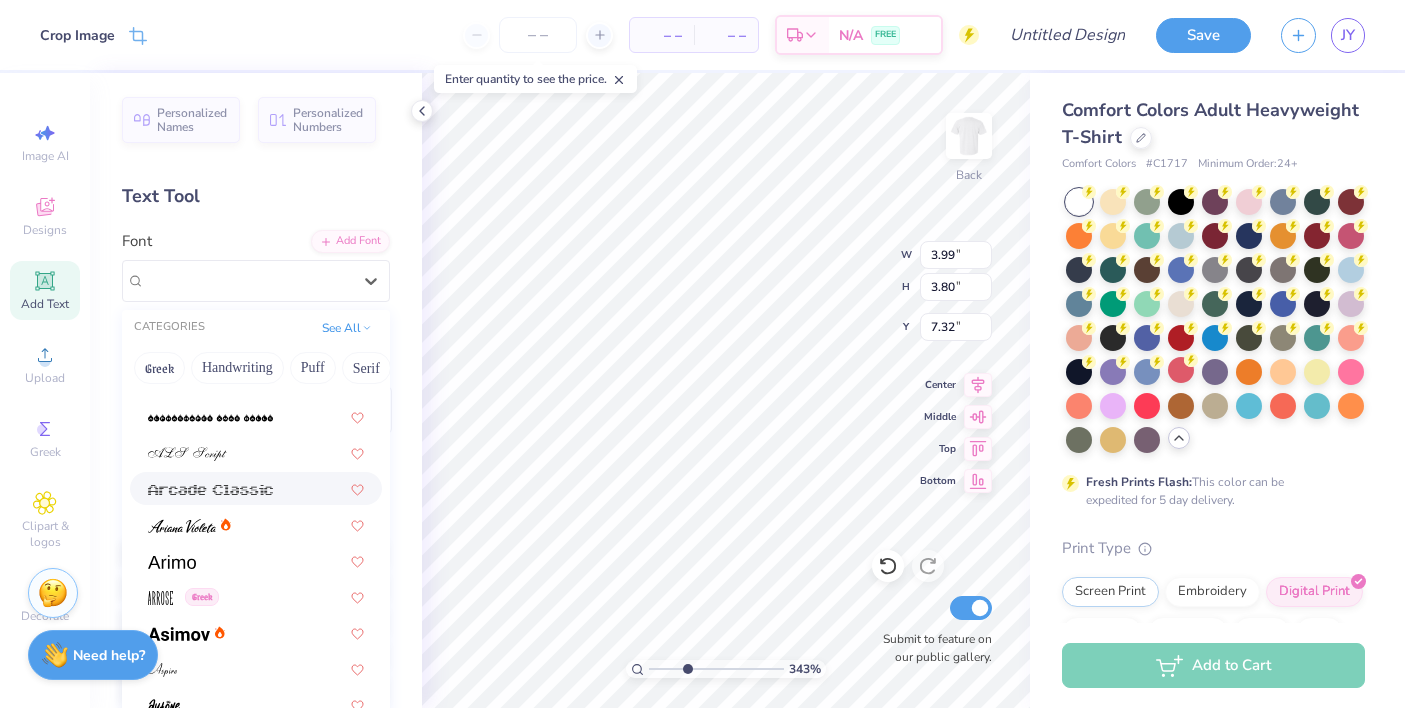 scroll, scrollTop: 545, scrollLeft: 0, axis: vertical 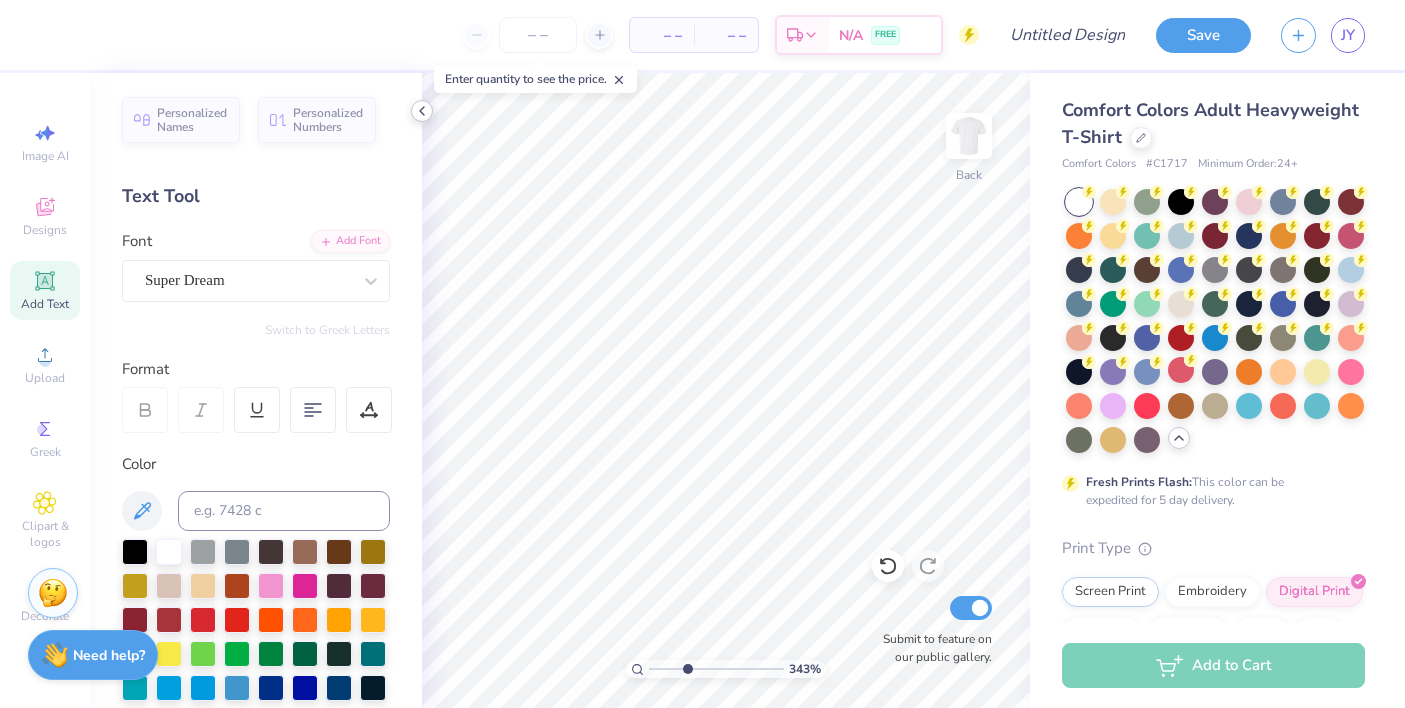 click at bounding box center [422, 111] 